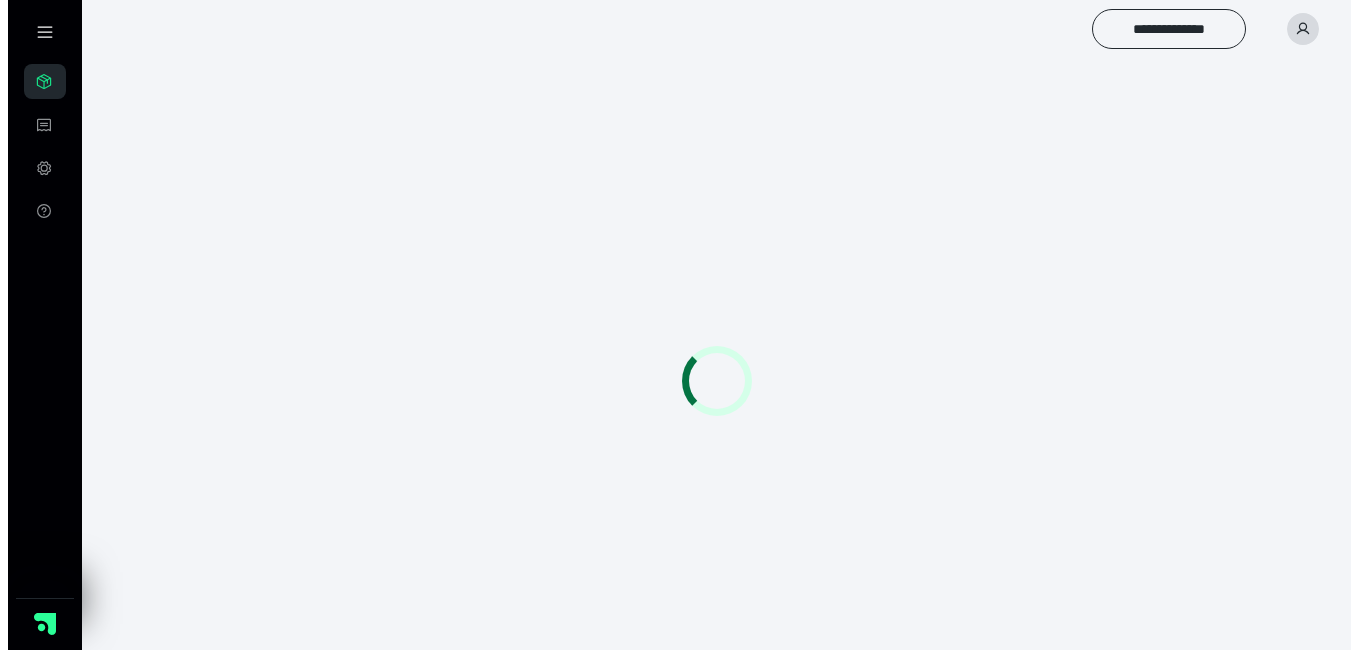 scroll, scrollTop: 0, scrollLeft: 0, axis: both 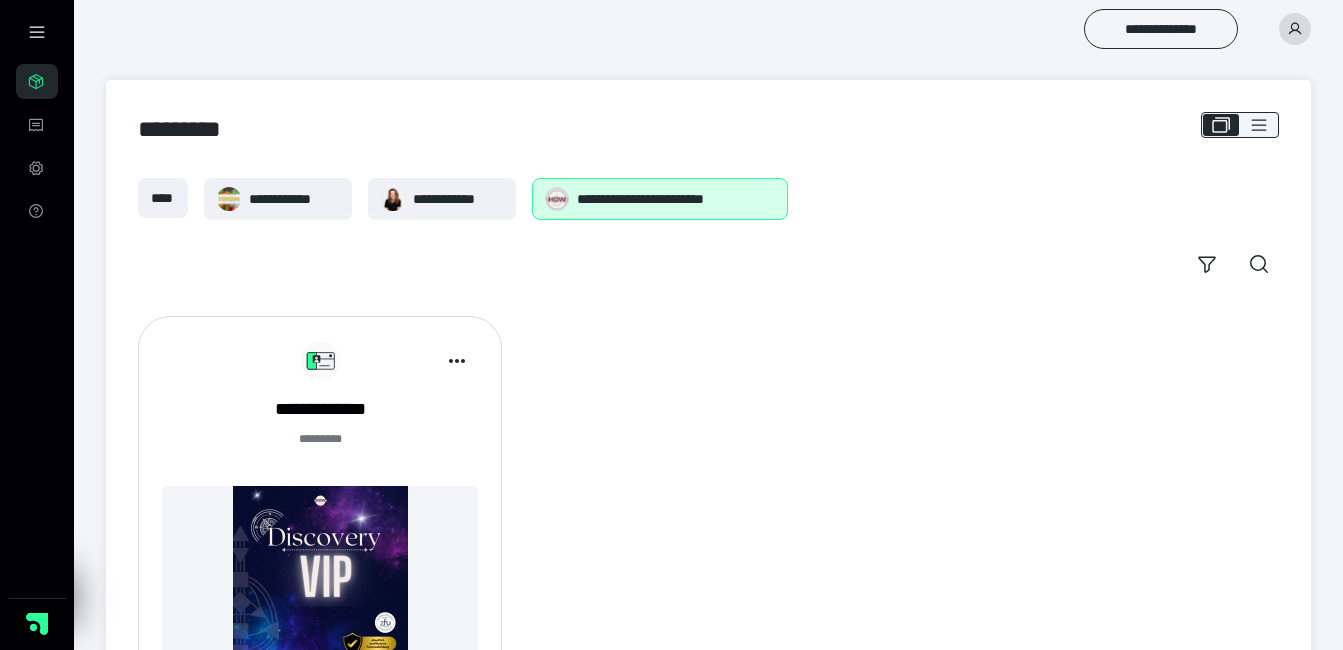 click on "**********" at bounding box center (676, 199) 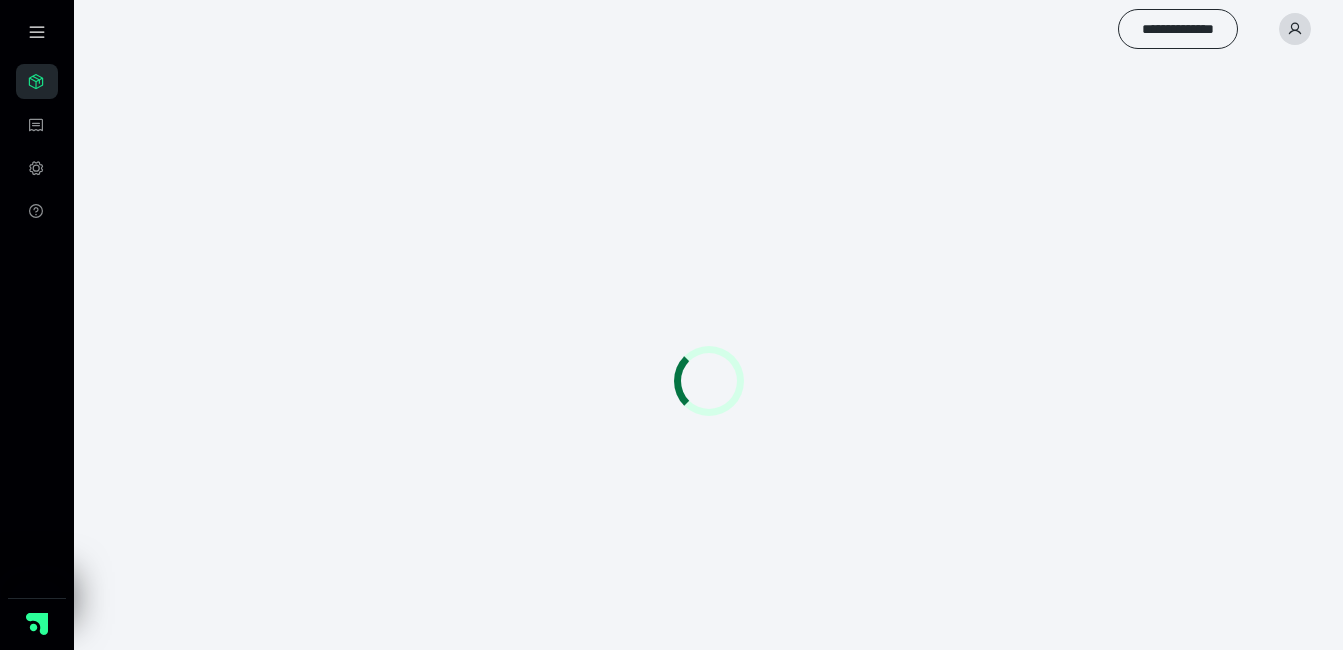 scroll, scrollTop: 0, scrollLeft: 0, axis: both 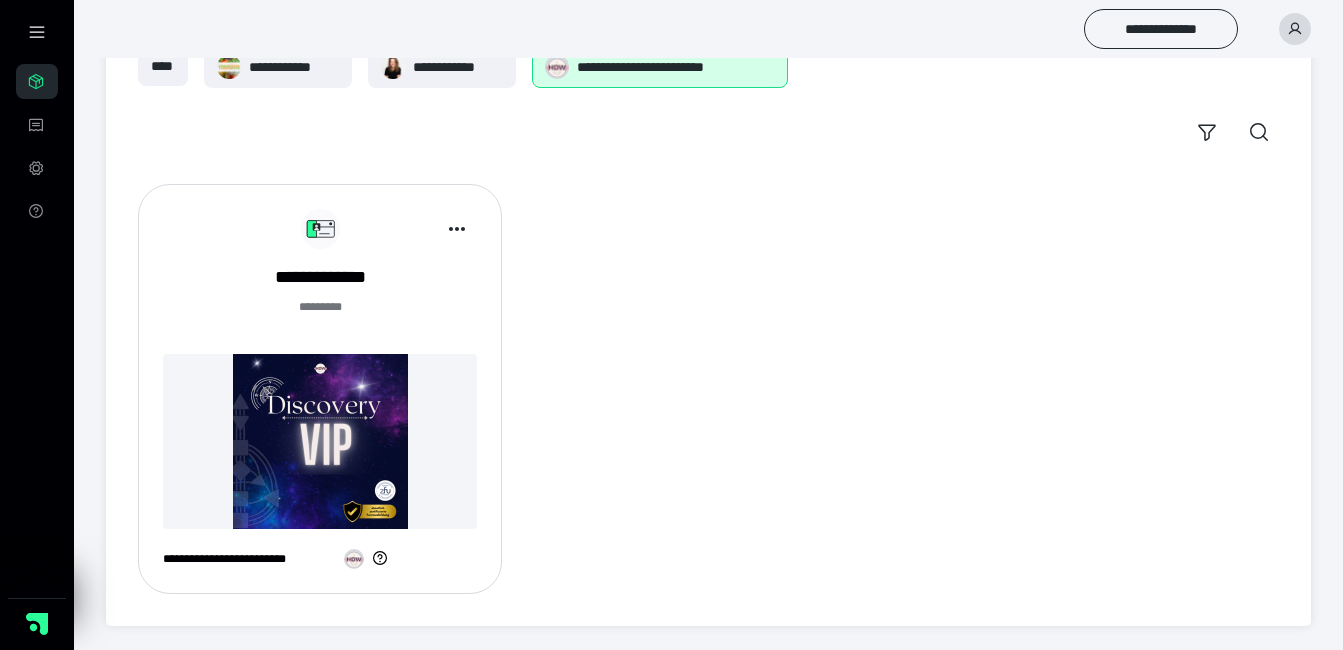 click on "**********" at bounding box center [708, 29] 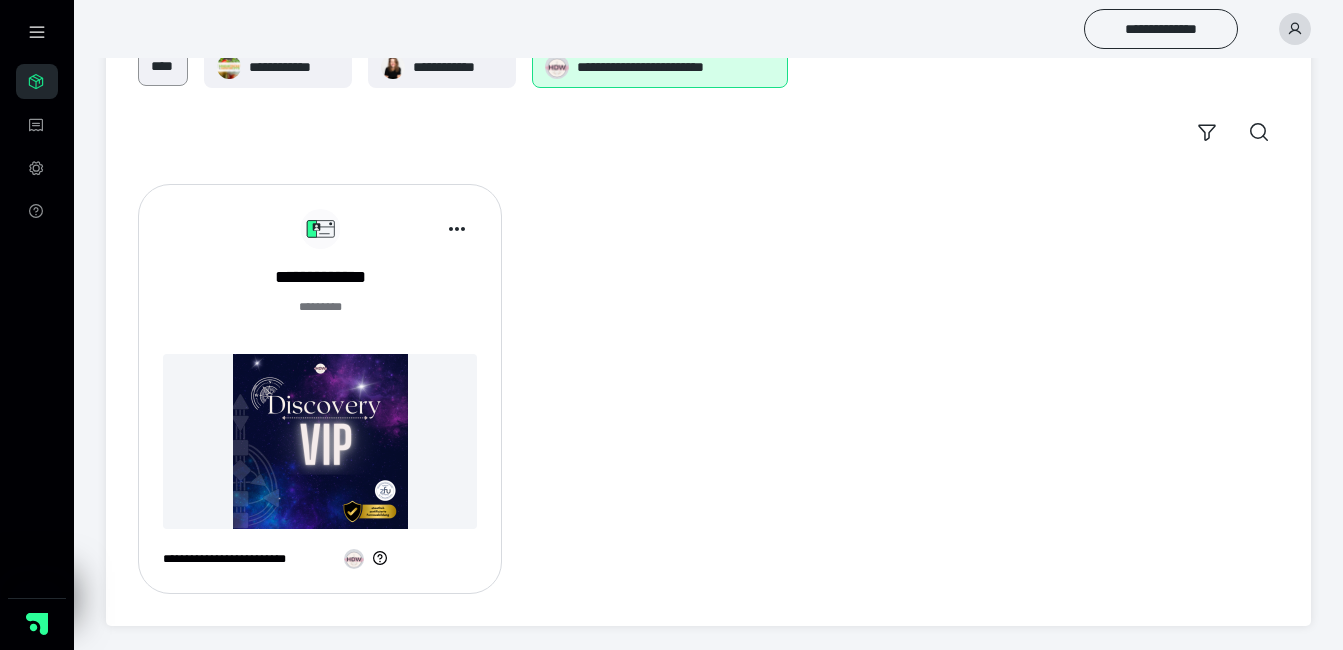 click on "****" at bounding box center [163, 66] 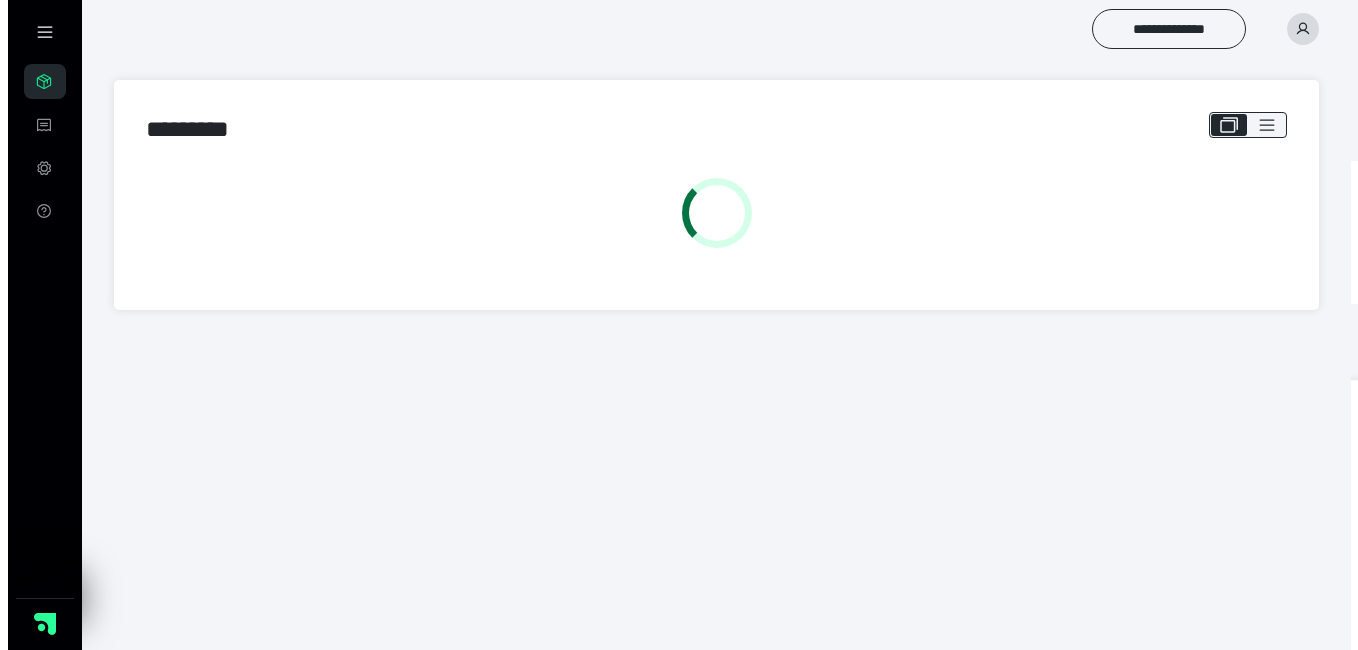scroll, scrollTop: 0, scrollLeft: 0, axis: both 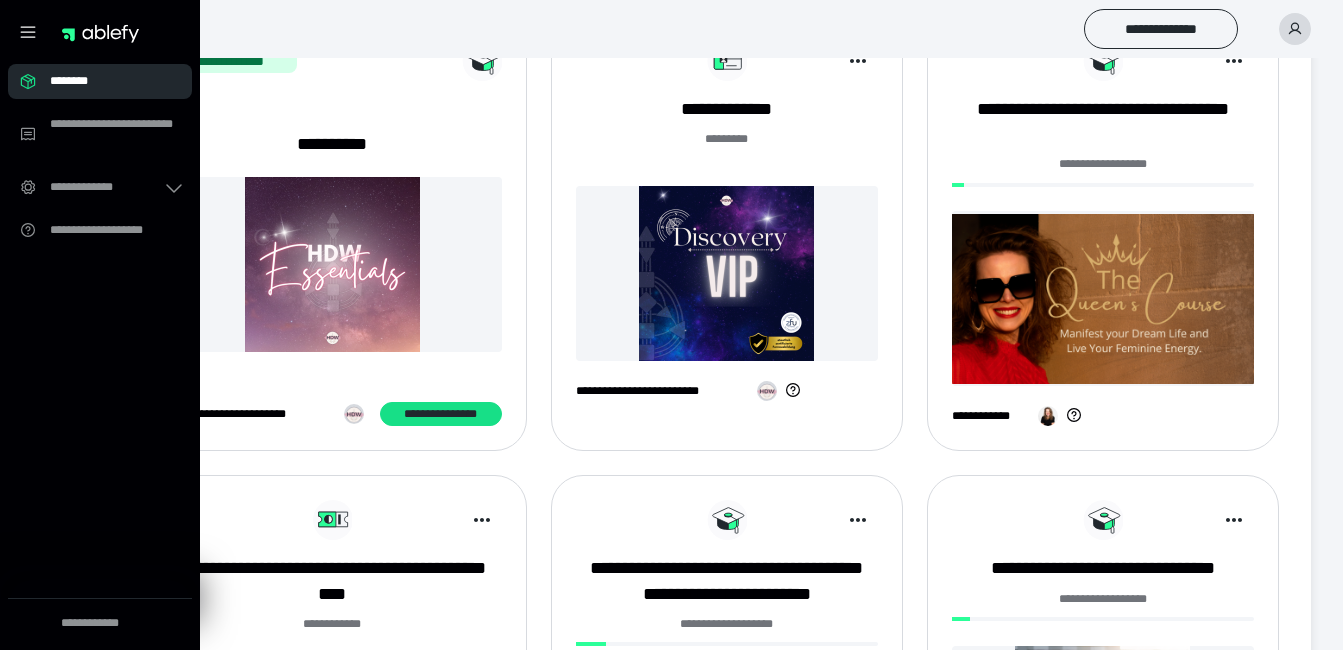 click at bounding box center (332, 264) 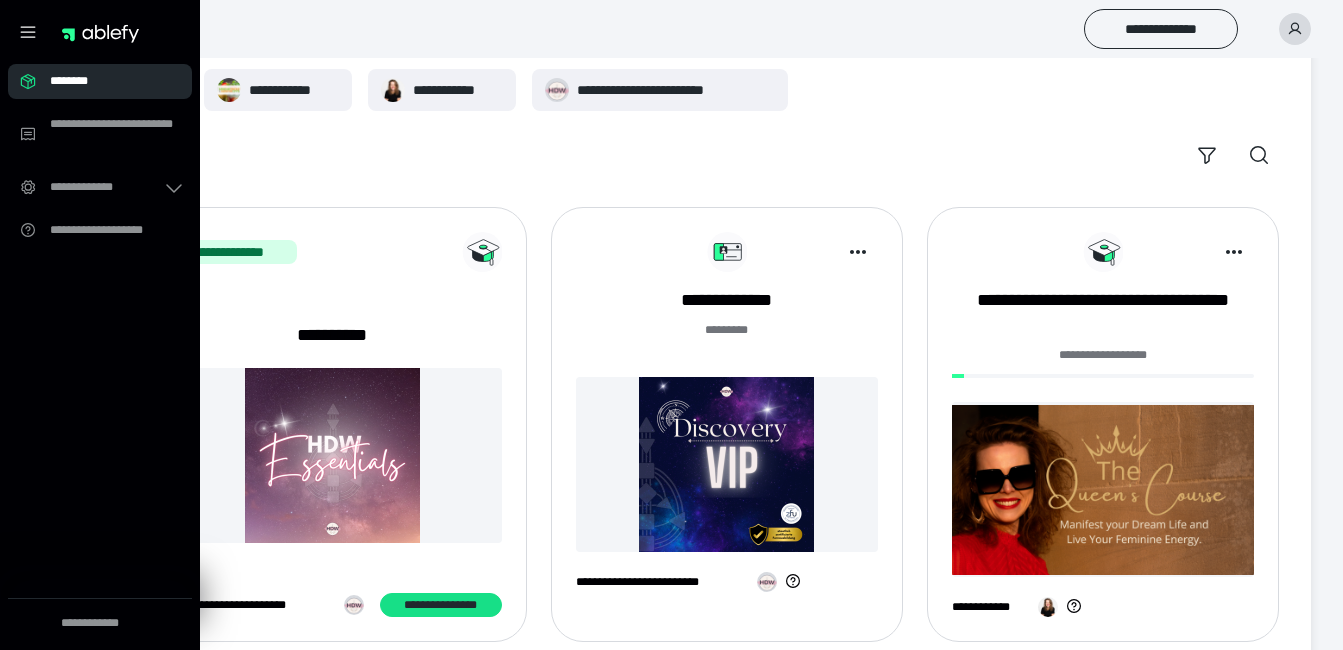 scroll, scrollTop: 100, scrollLeft: 0, axis: vertical 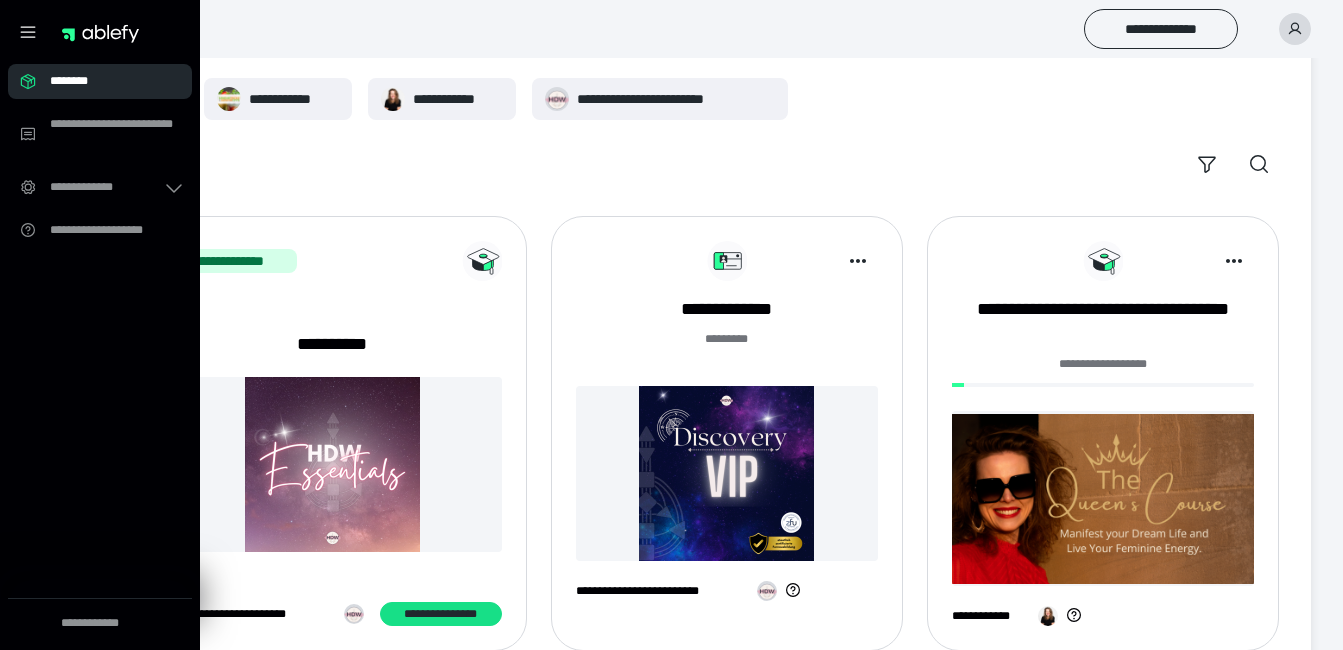 click at bounding box center (727, 473) 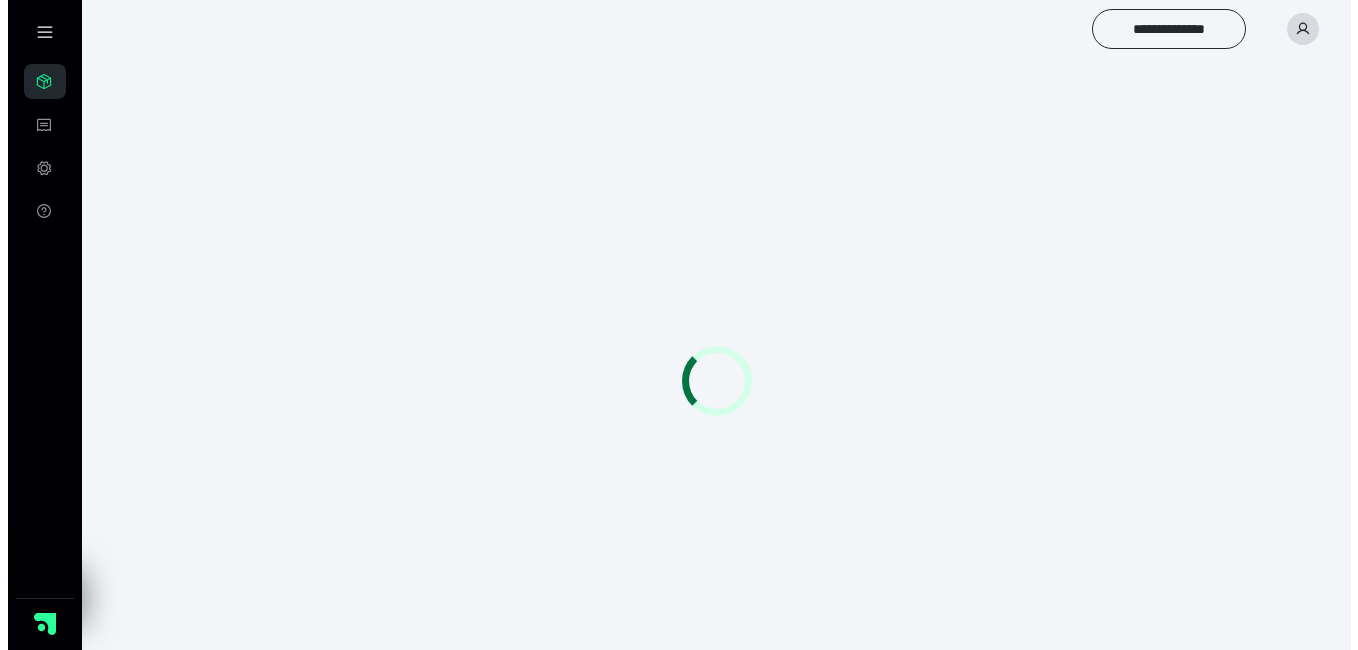 scroll, scrollTop: 0, scrollLeft: 0, axis: both 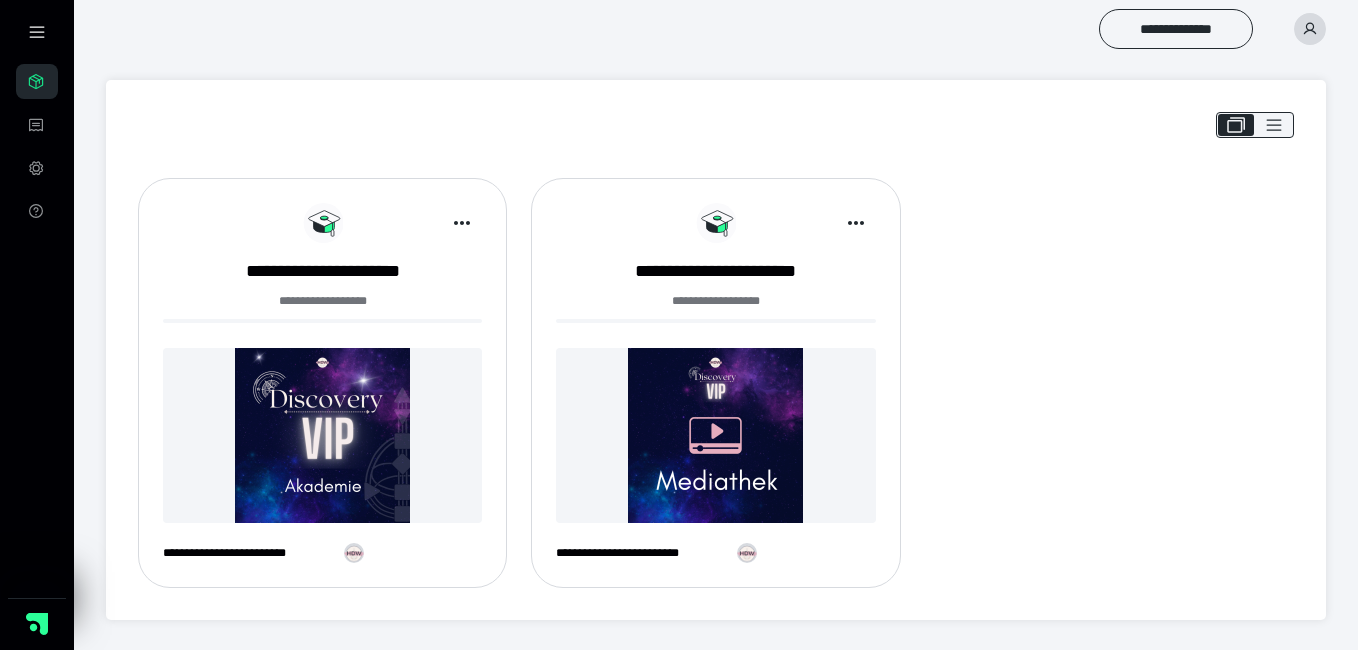 click at bounding box center (322, 435) 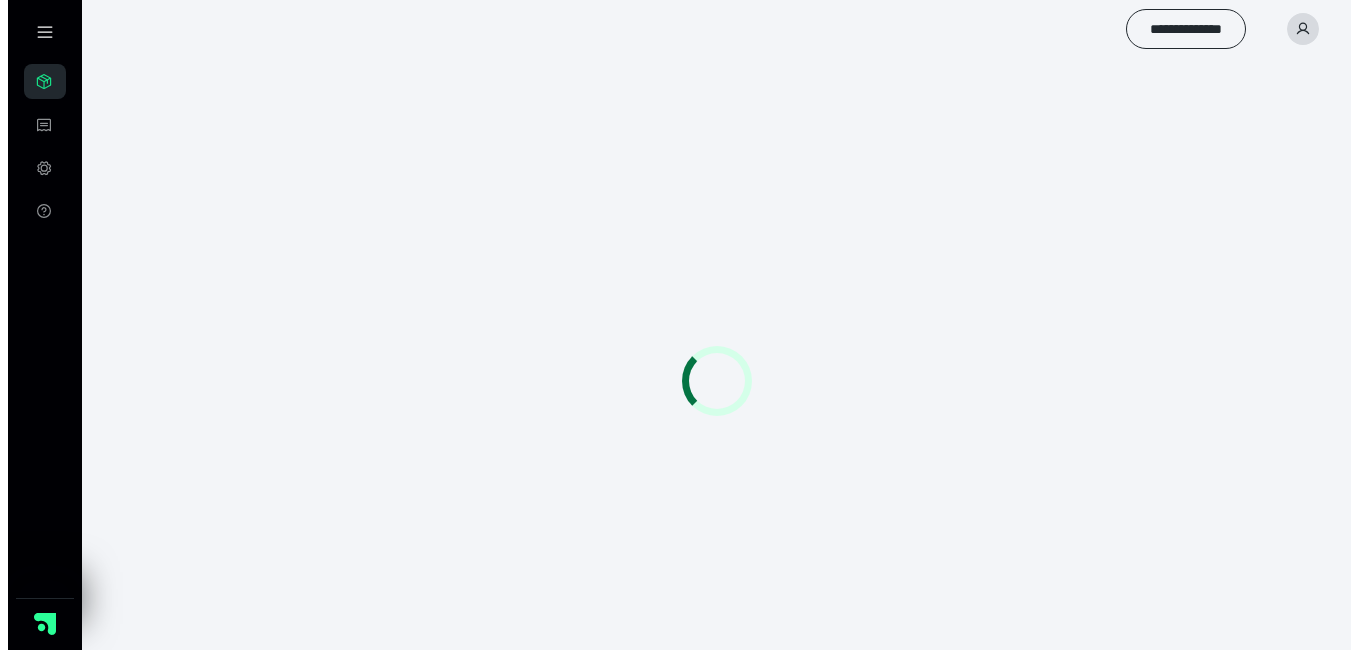 scroll, scrollTop: 0, scrollLeft: 0, axis: both 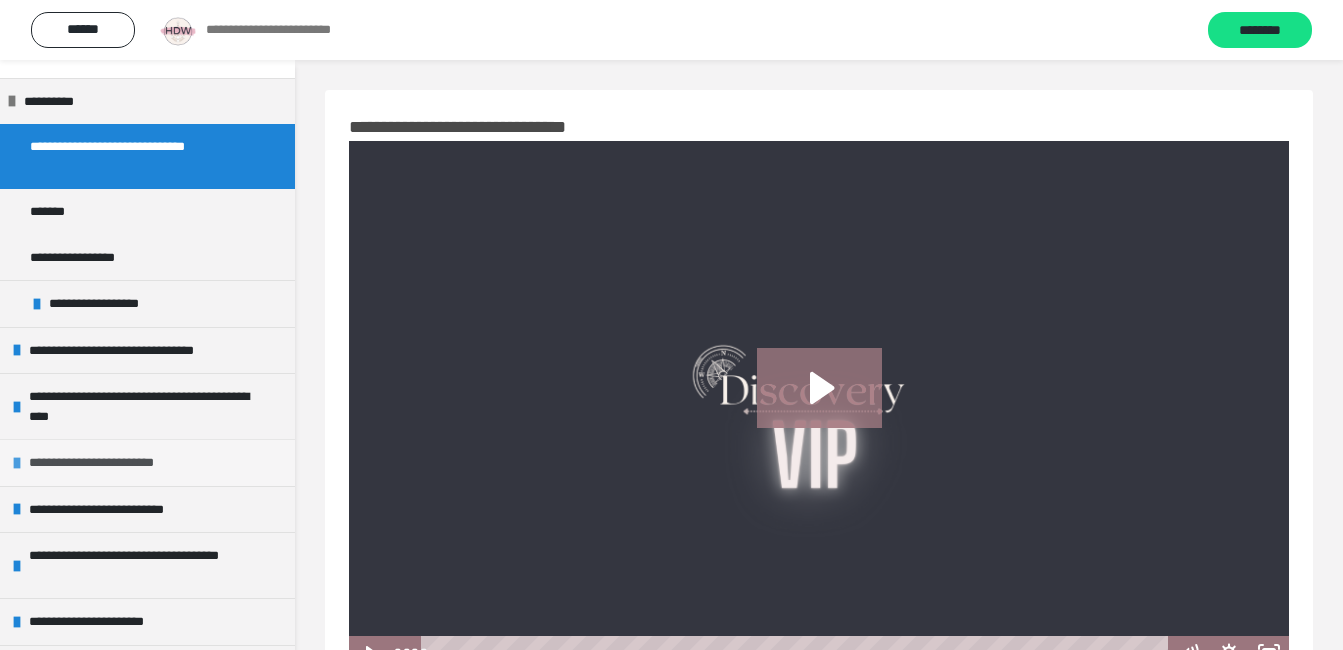 click on "**********" at bounding box center (112, 463) 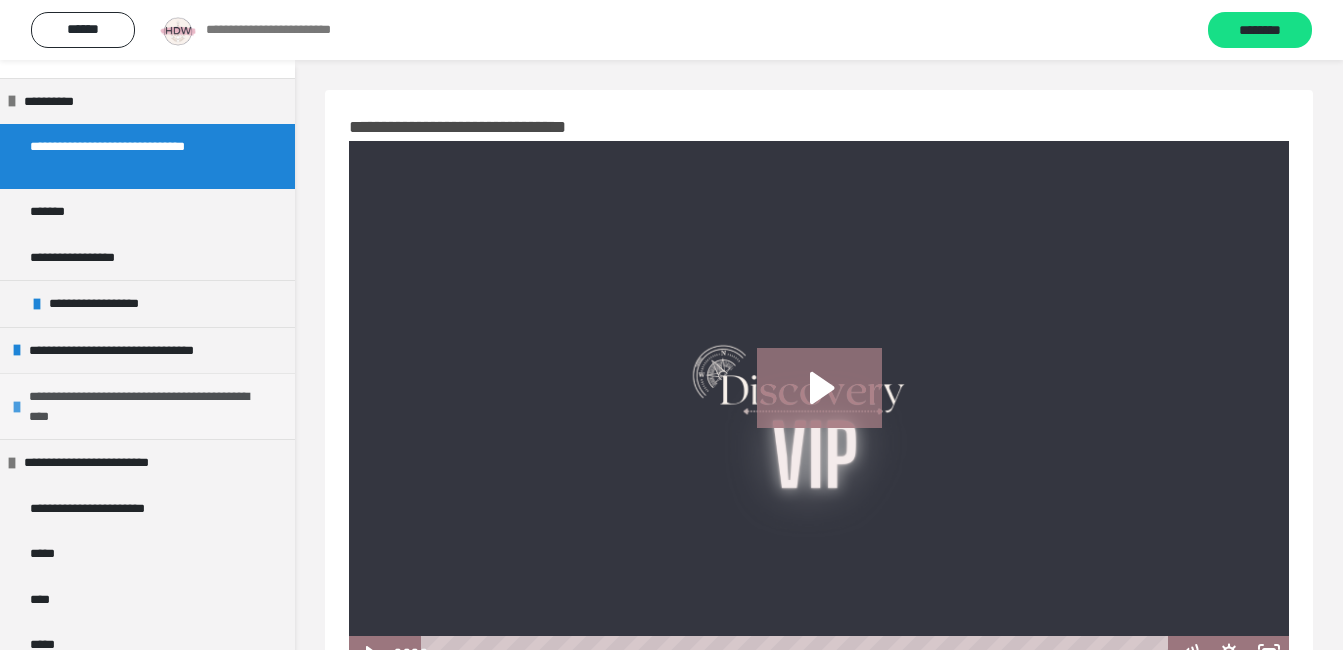 click on "**********" at bounding box center (149, 406) 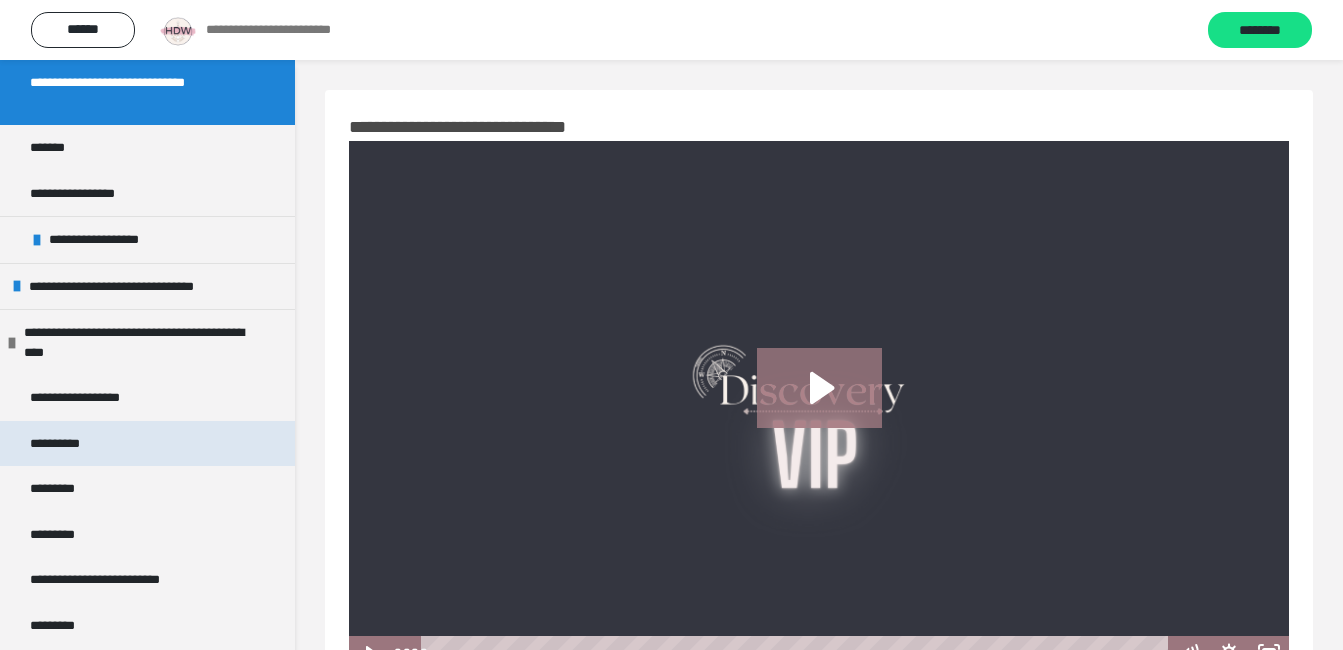 scroll, scrollTop: 200, scrollLeft: 0, axis: vertical 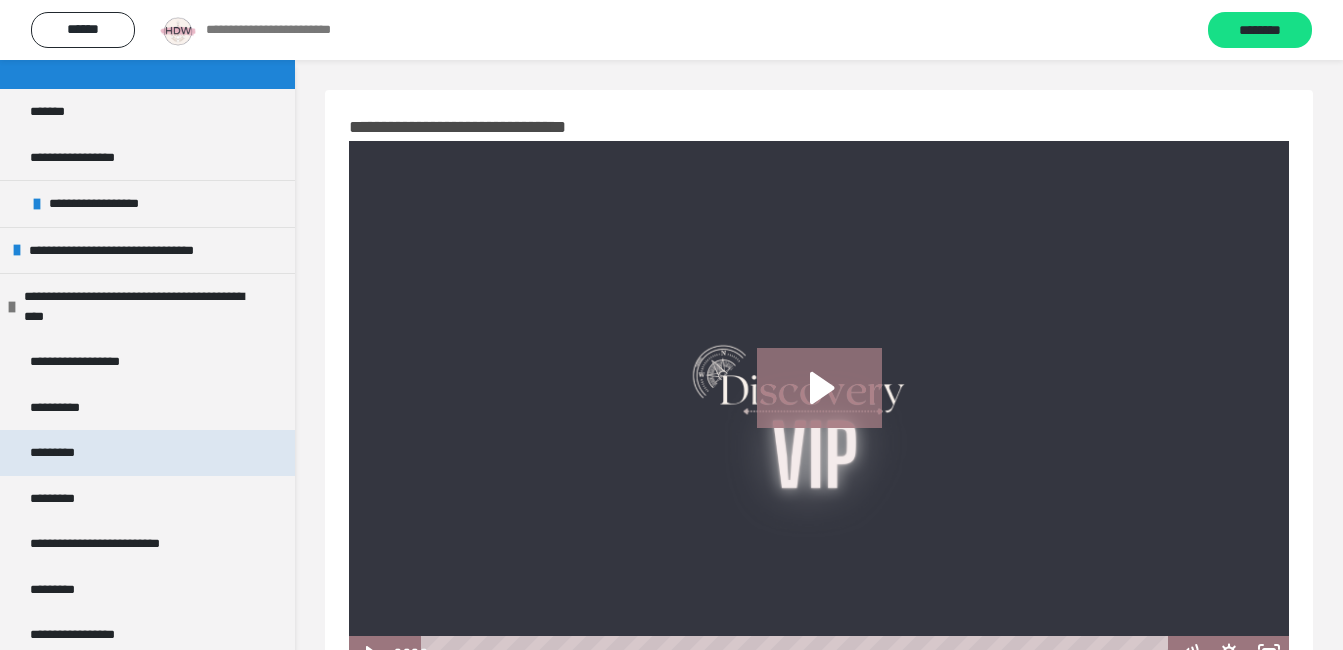 click on "*********" at bounding box center [147, 453] 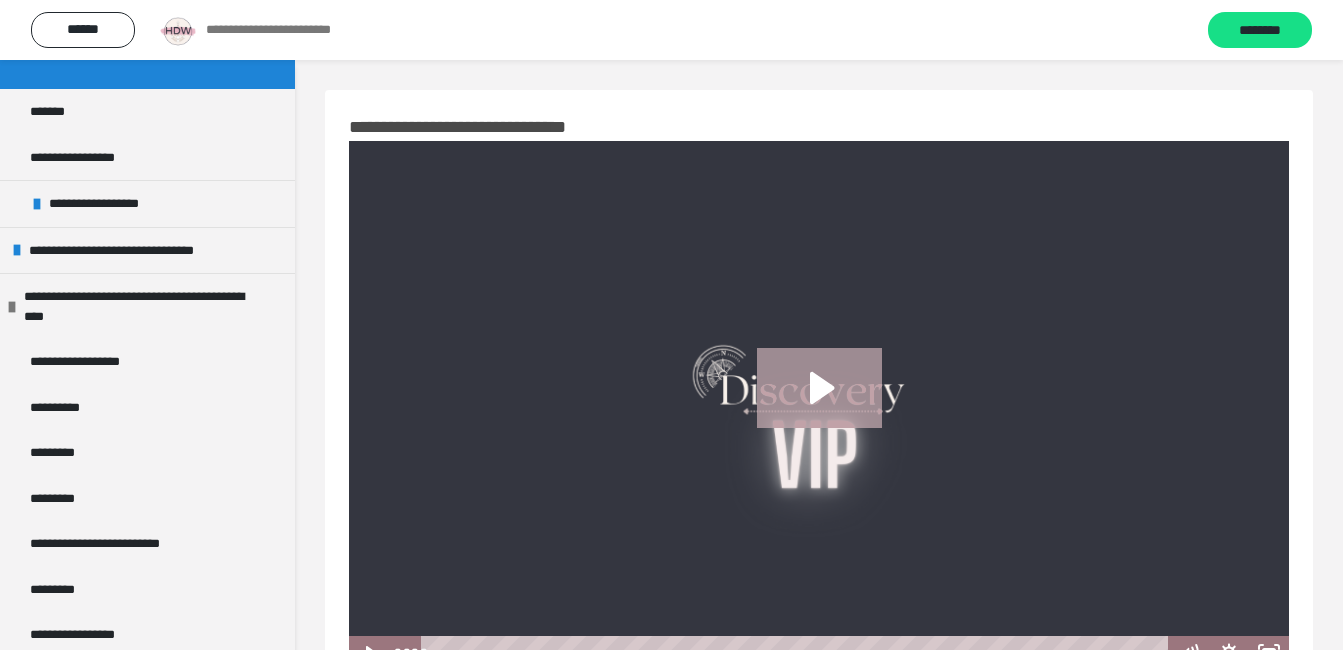 click 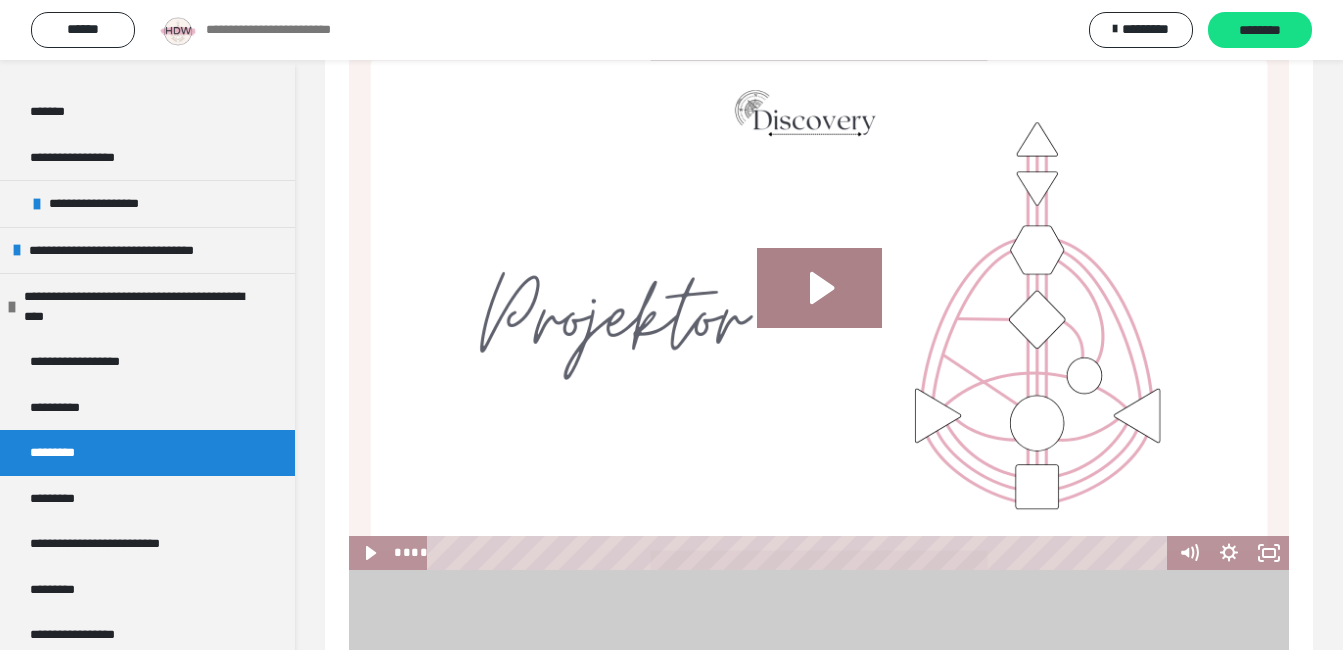 scroll, scrollTop: 0, scrollLeft: 0, axis: both 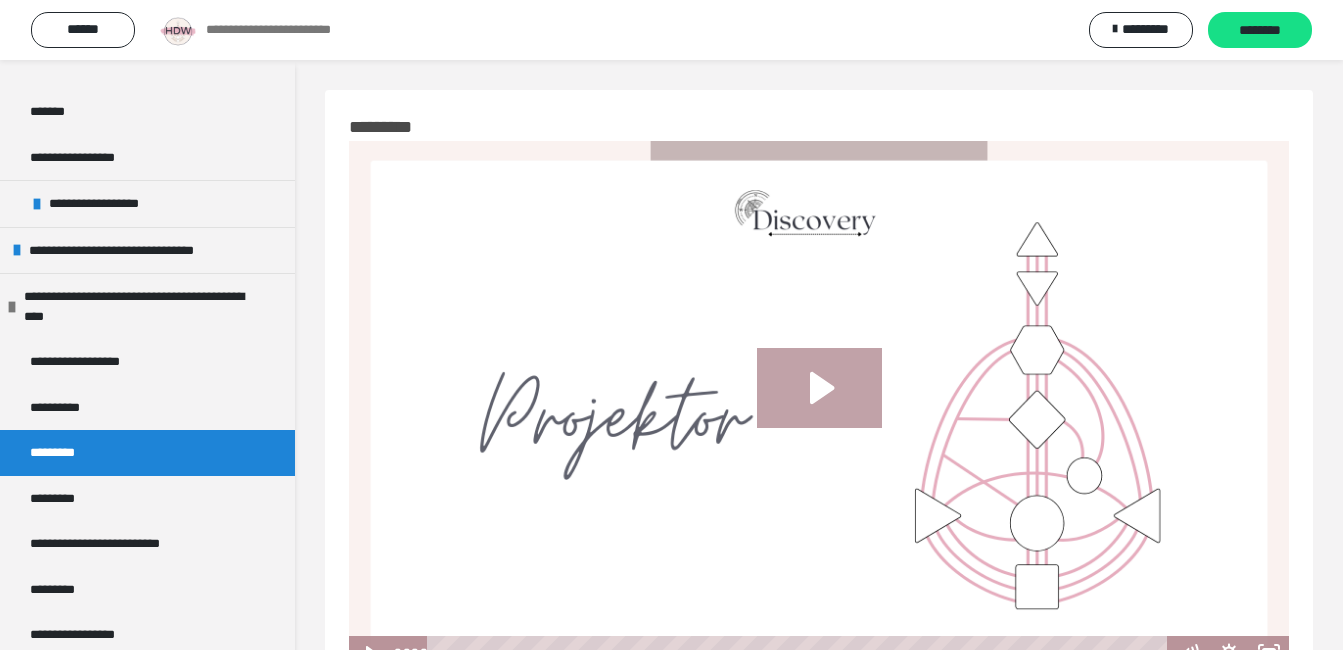click 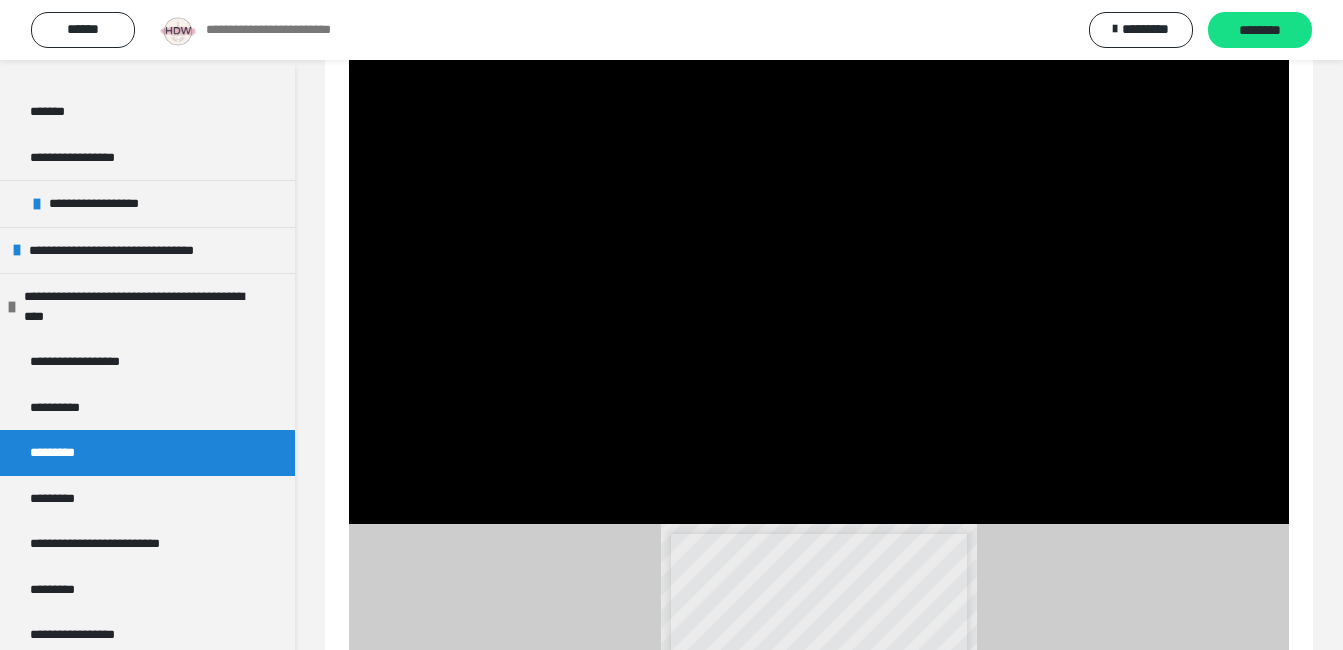 scroll, scrollTop: 100, scrollLeft: 0, axis: vertical 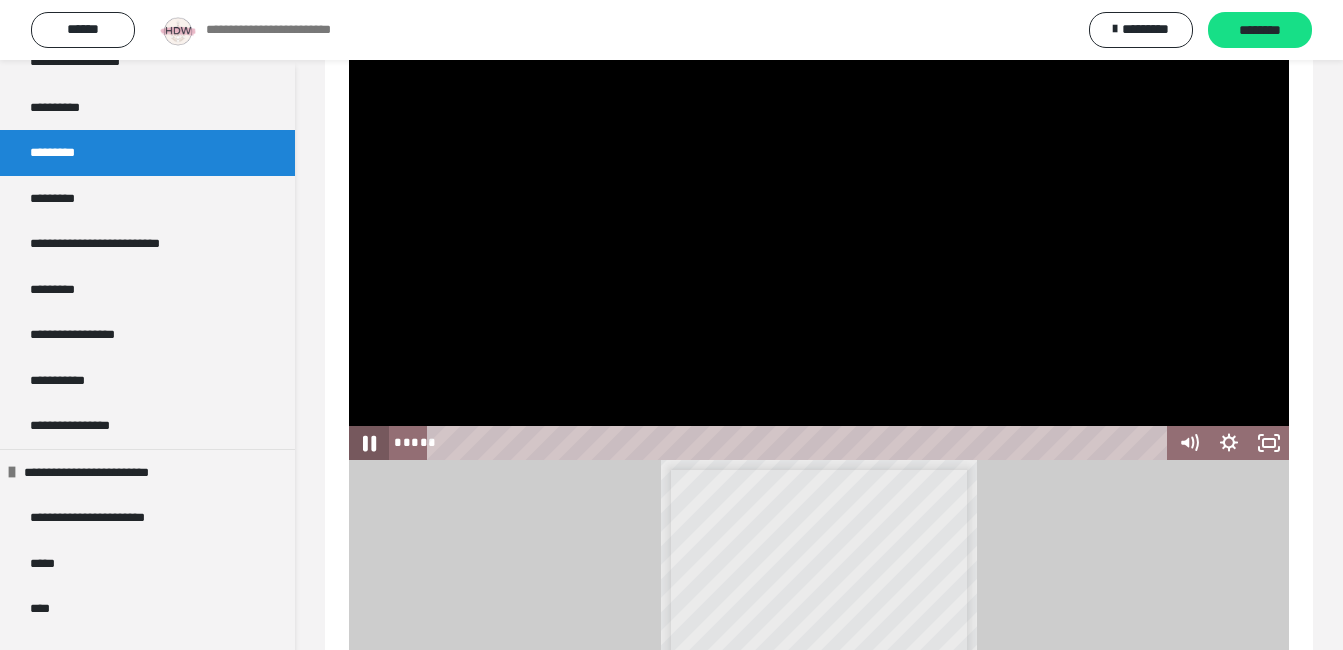 click 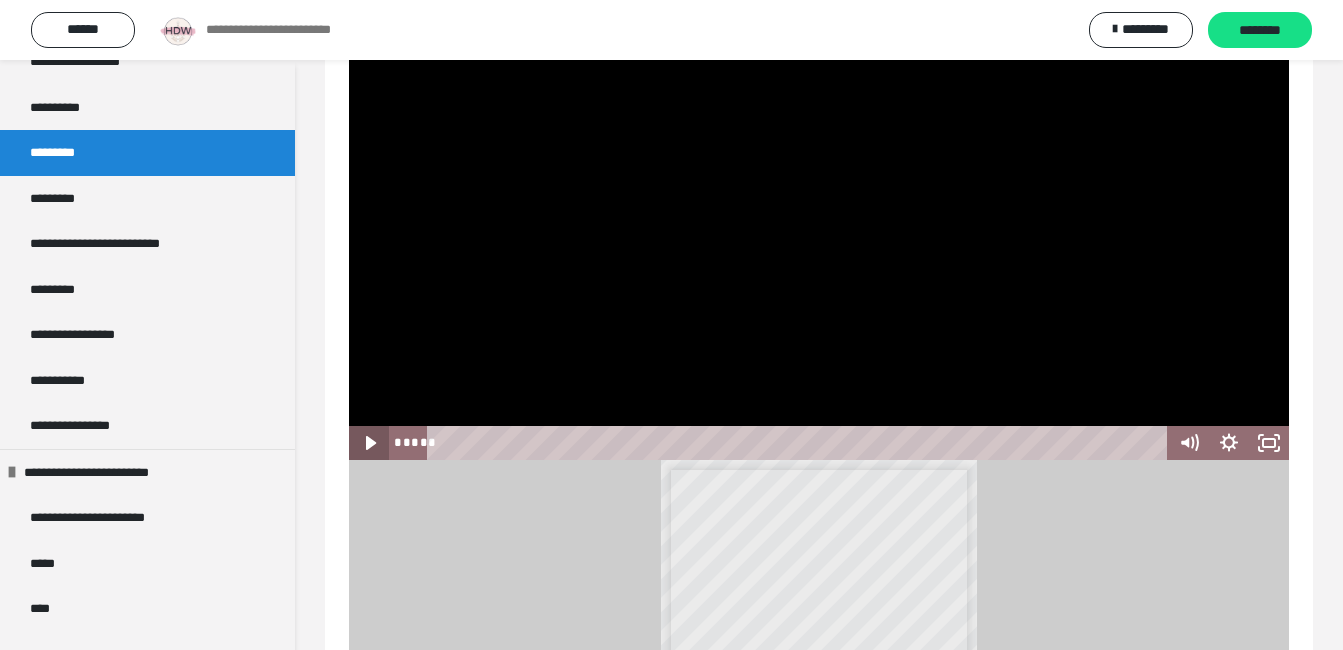 click 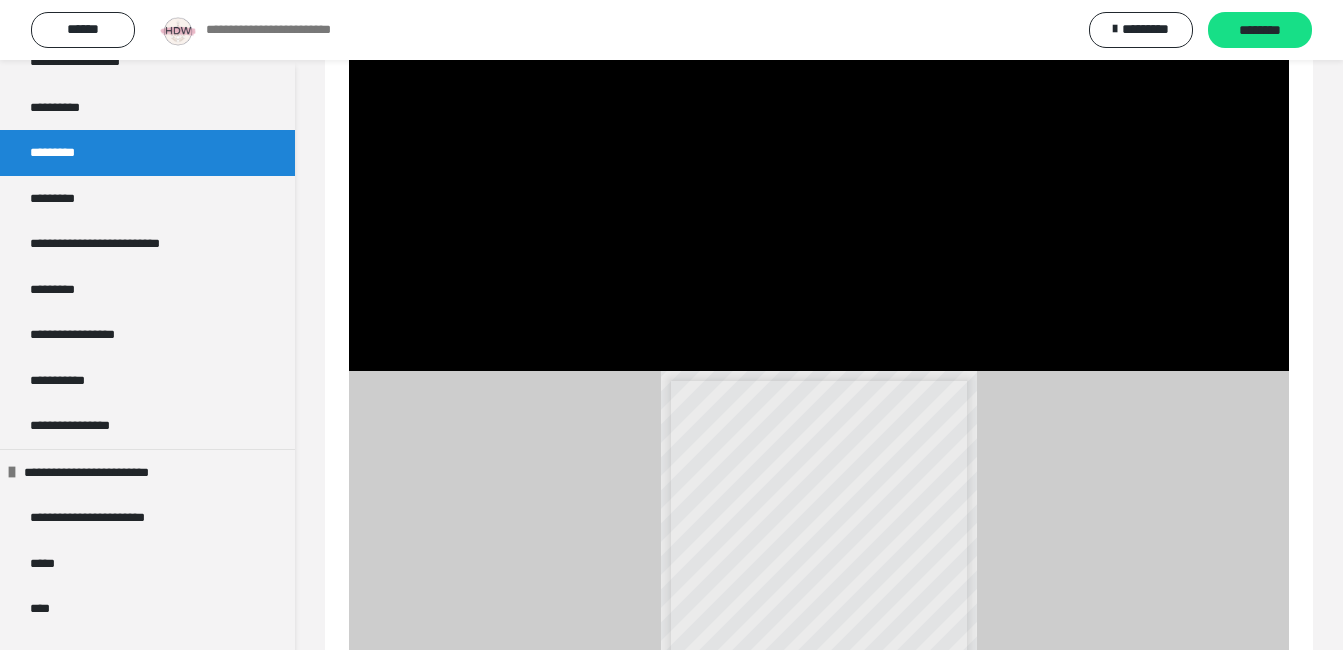 scroll, scrollTop: 300, scrollLeft: 0, axis: vertical 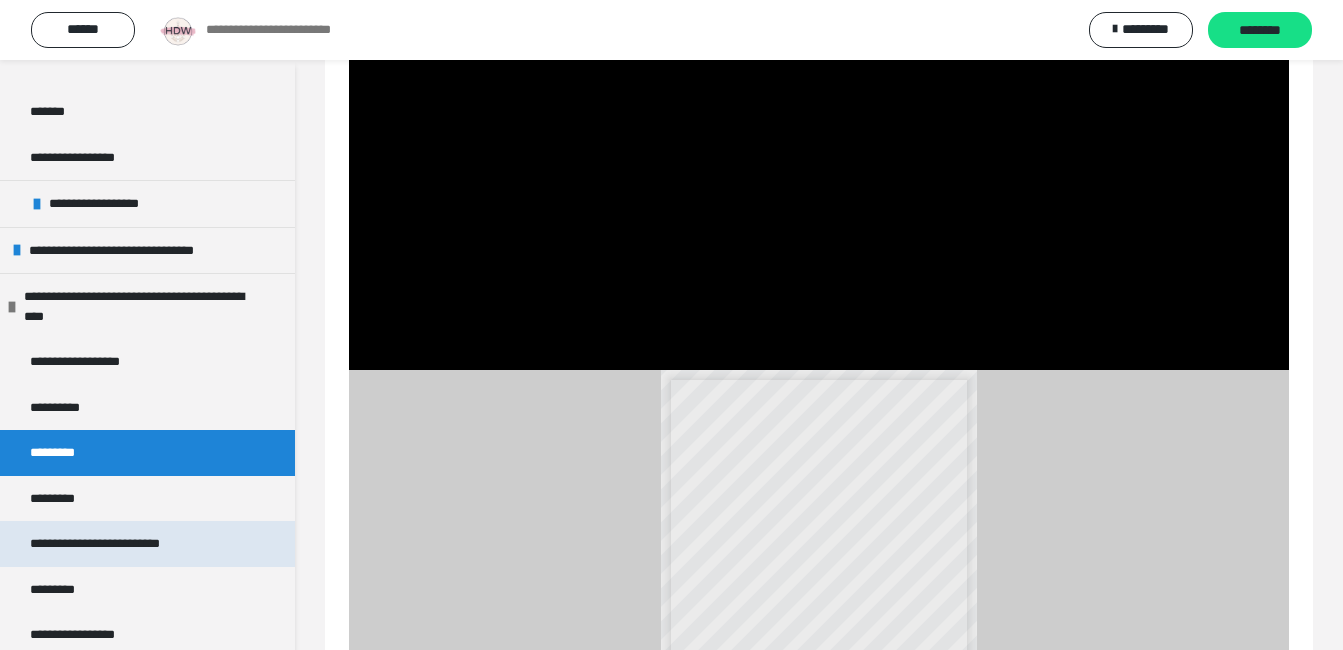 click on "**********" at bounding box center [120, 544] 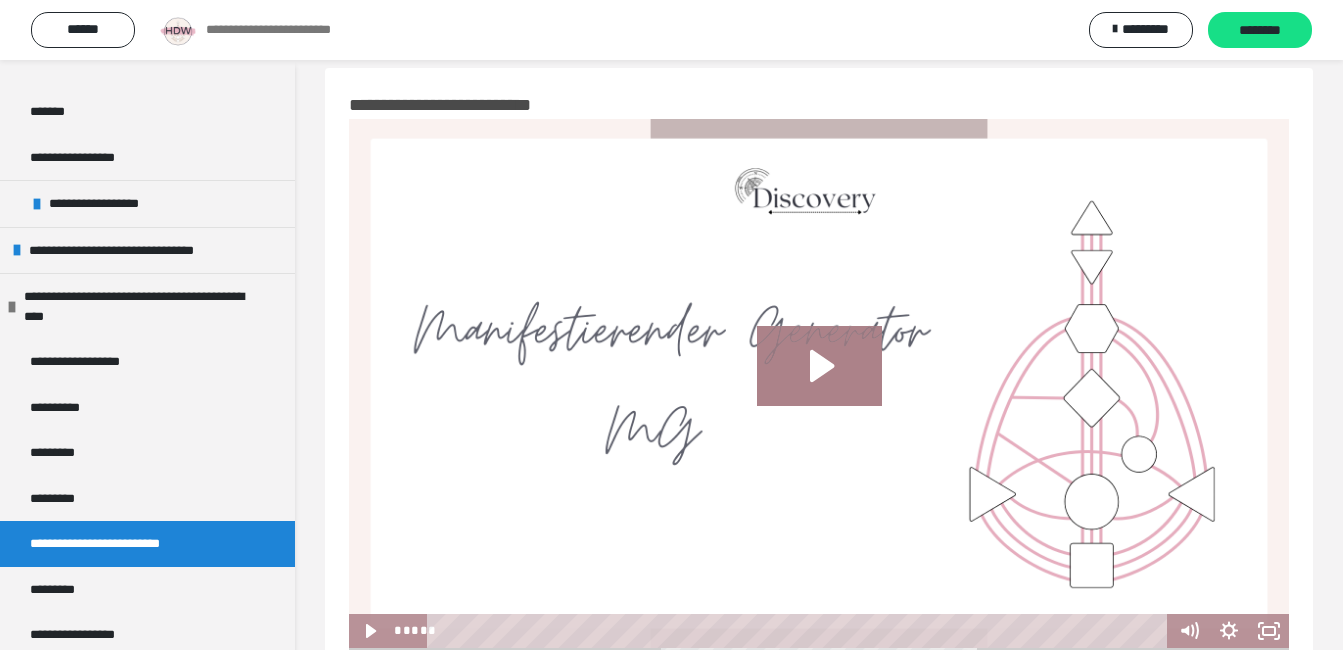 scroll, scrollTop: 0, scrollLeft: 0, axis: both 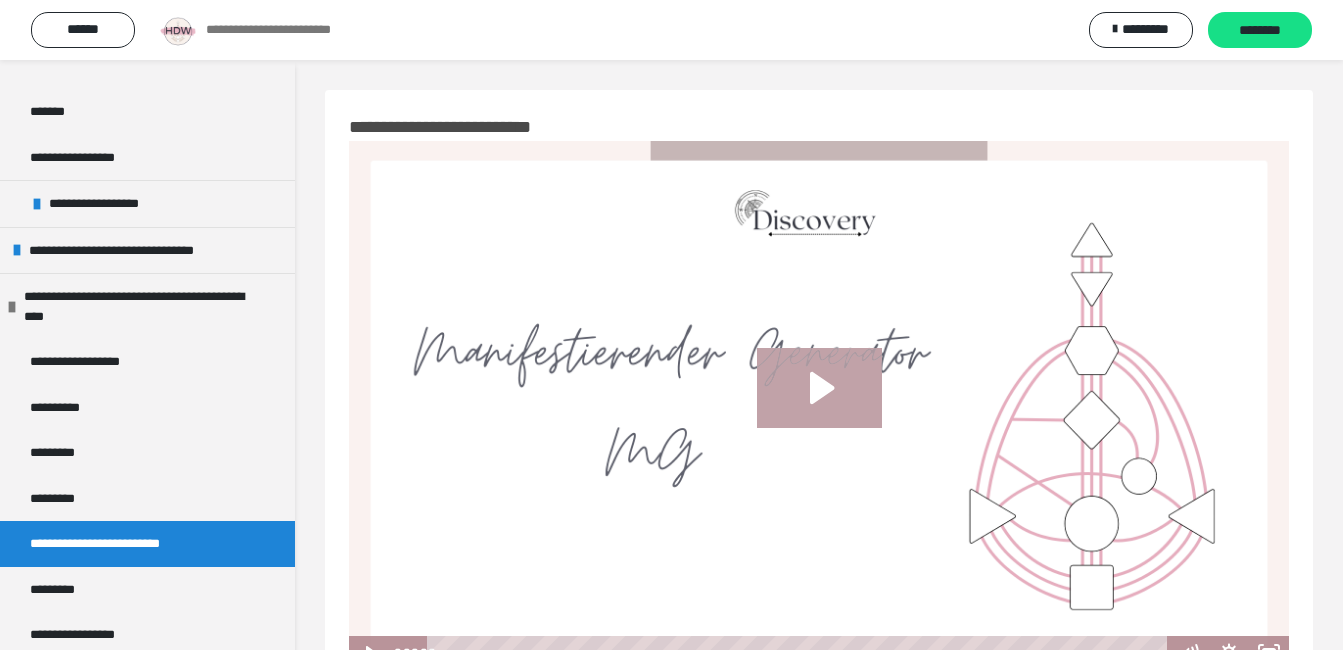 click 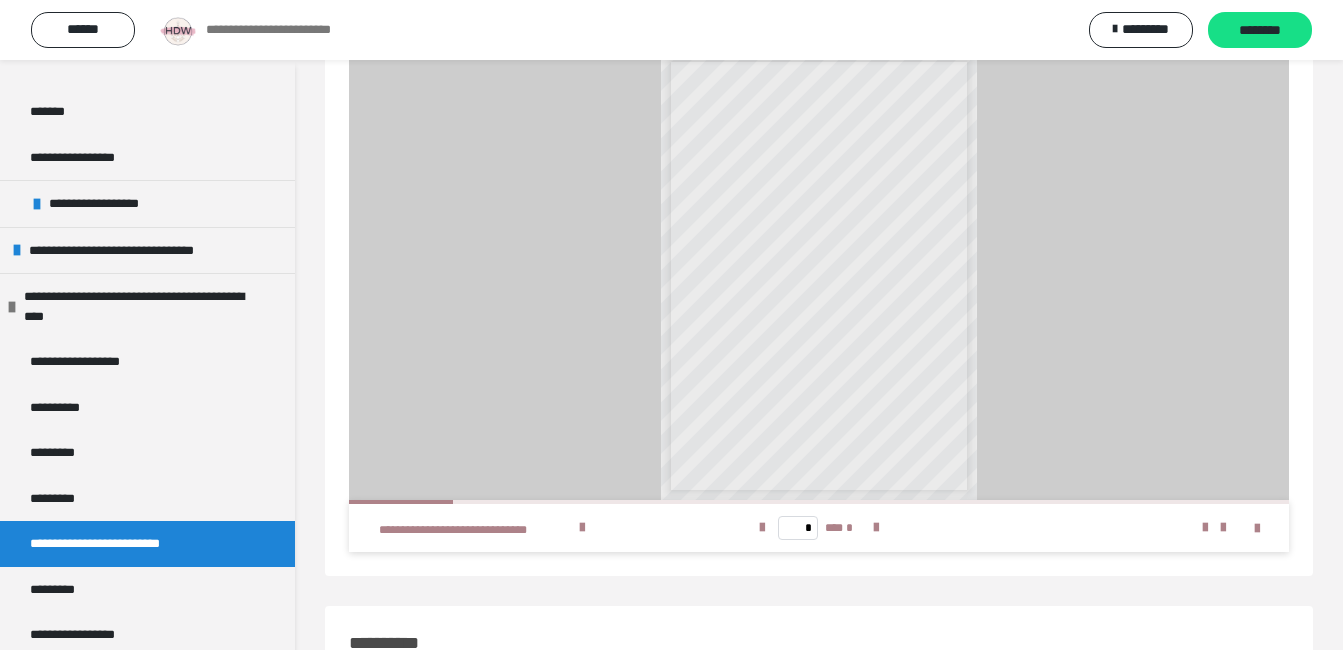 scroll, scrollTop: 500, scrollLeft: 0, axis: vertical 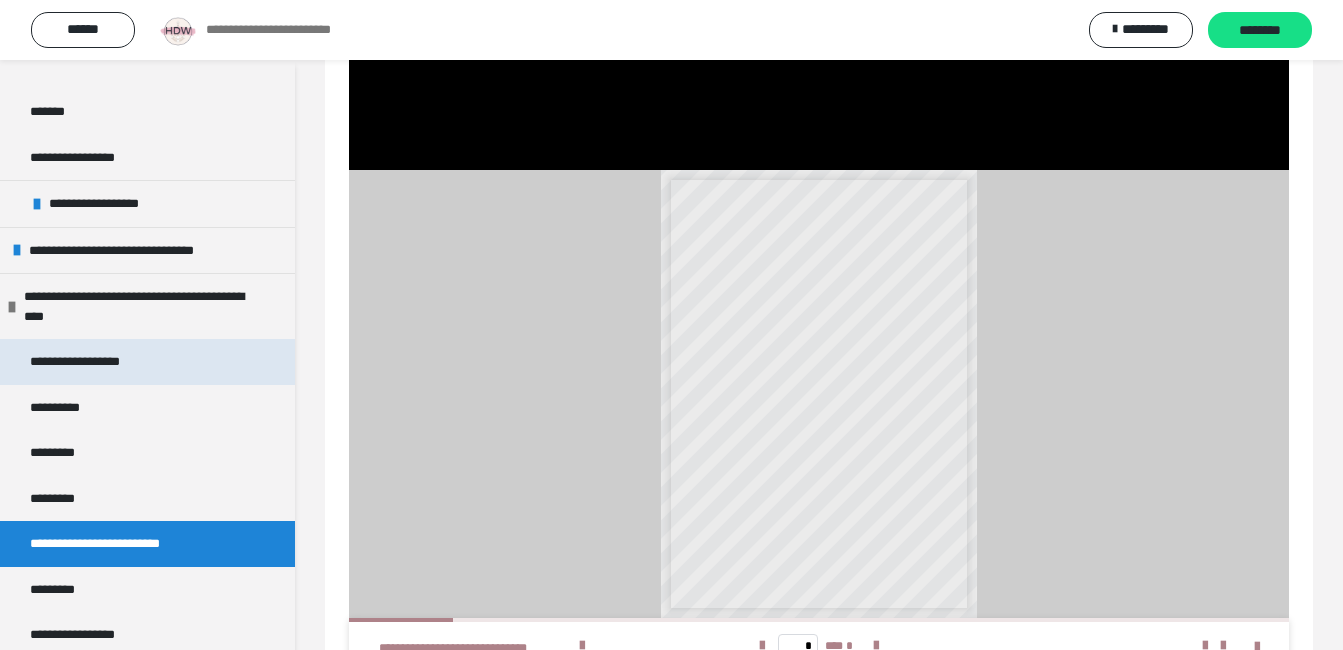 click on "**********" at bounding box center [92, 362] 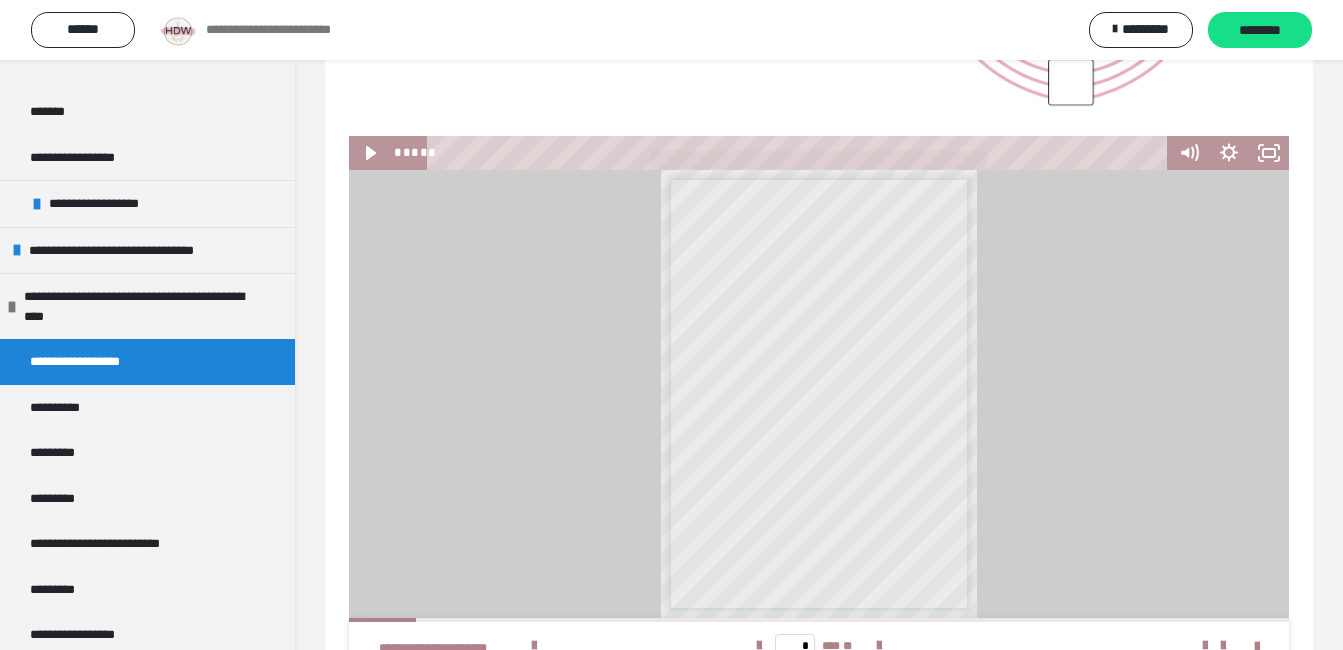 click on "**********" at bounding box center [92, 362] 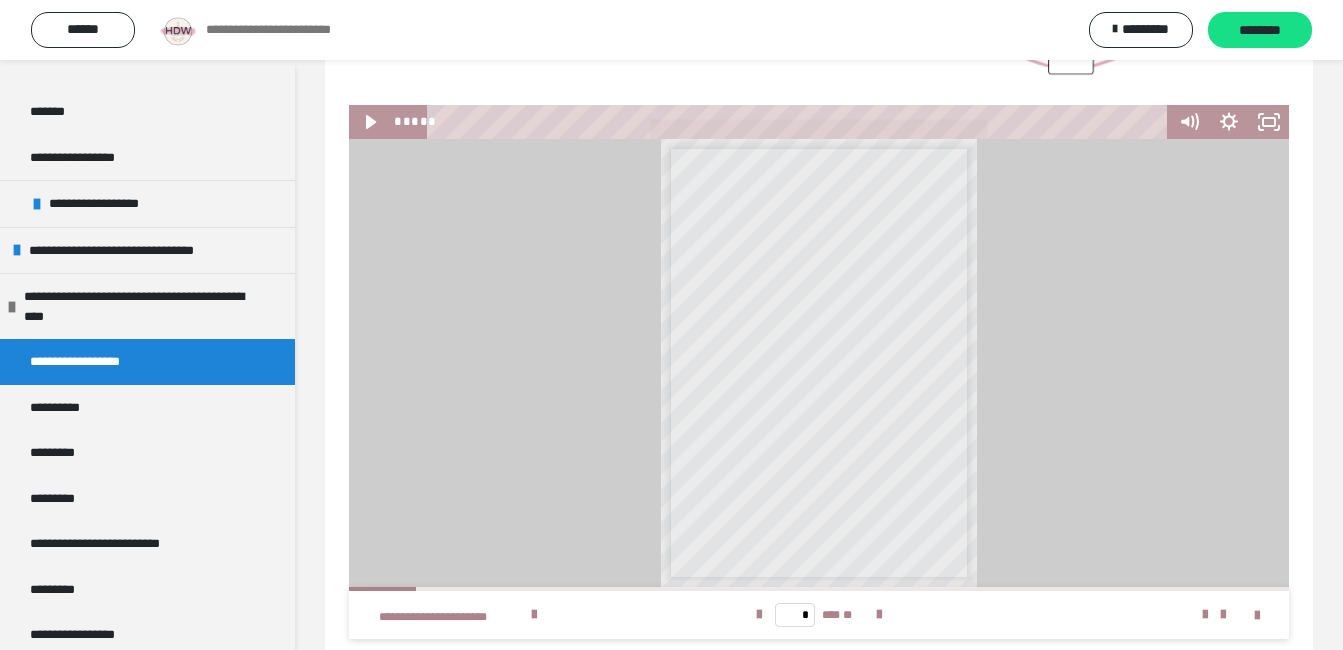 scroll, scrollTop: 100, scrollLeft: 0, axis: vertical 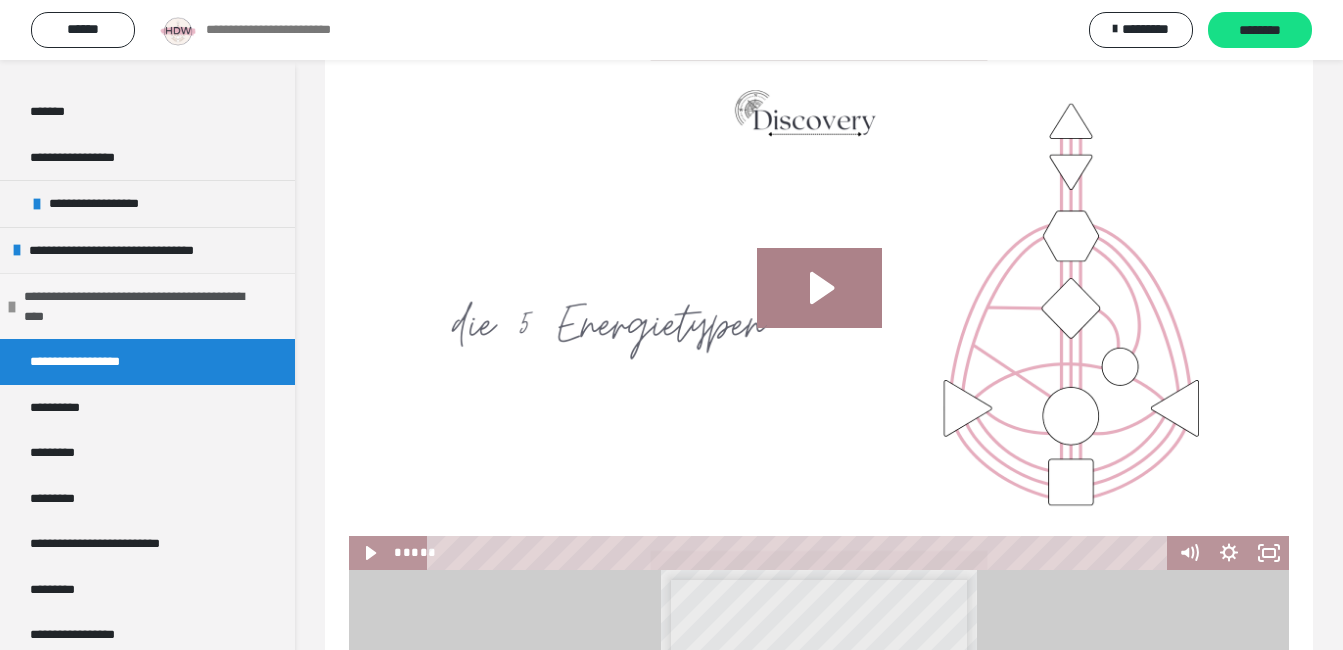 click on "**********" at bounding box center [144, 306] 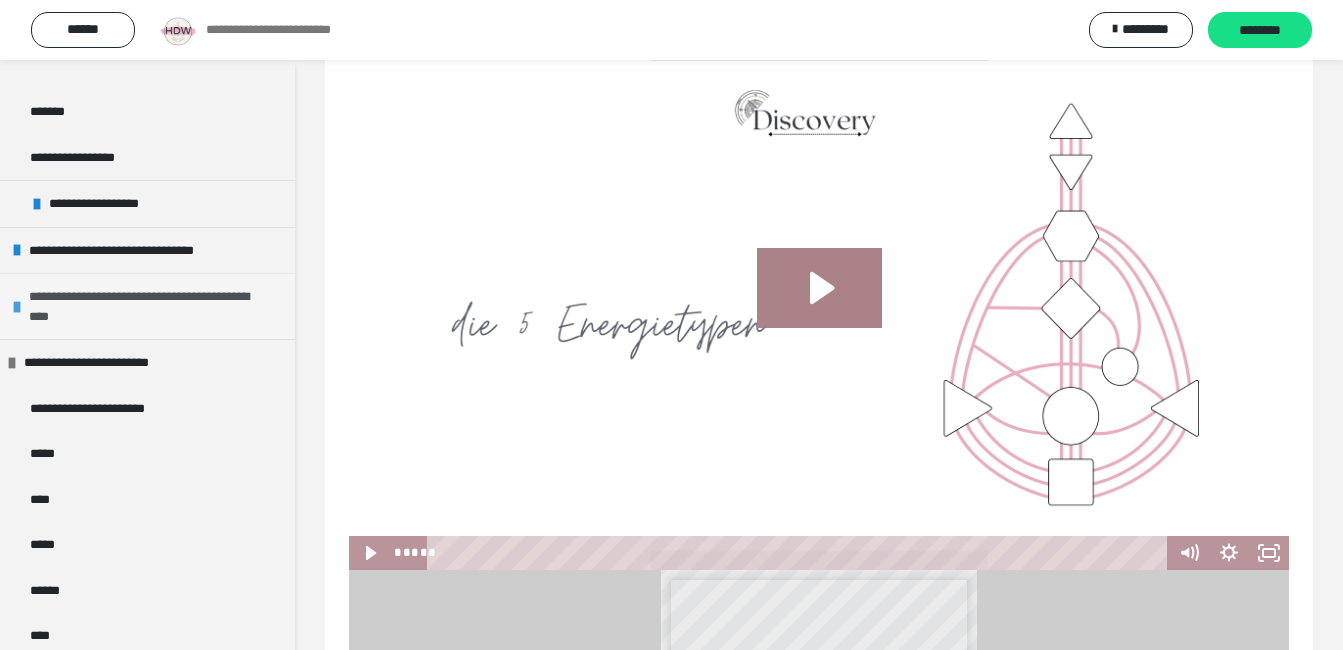 click on "**********" at bounding box center [149, 306] 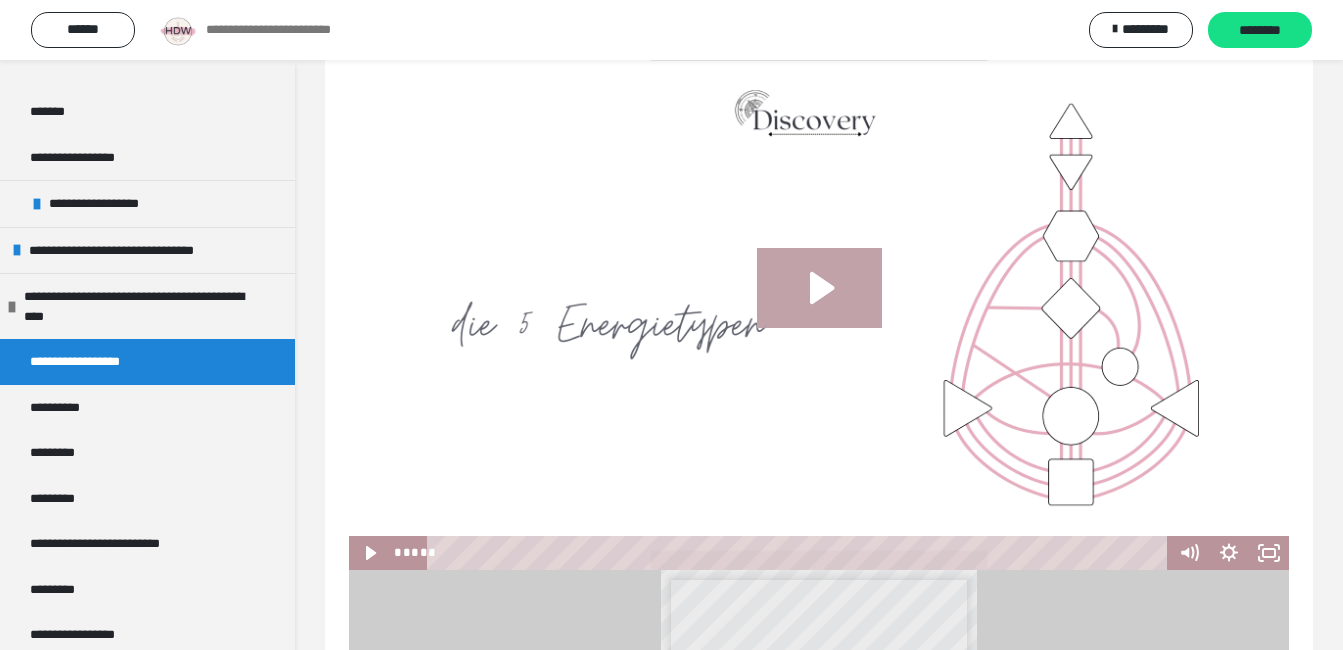 click 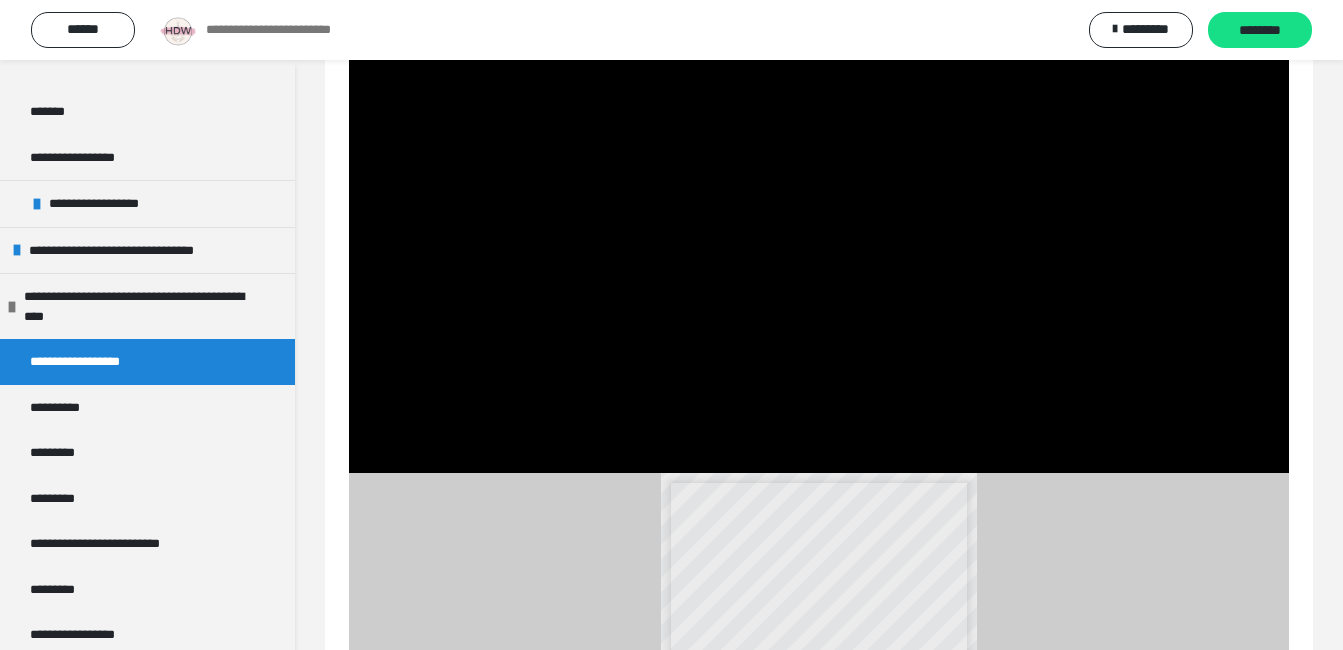 scroll, scrollTop: 200, scrollLeft: 0, axis: vertical 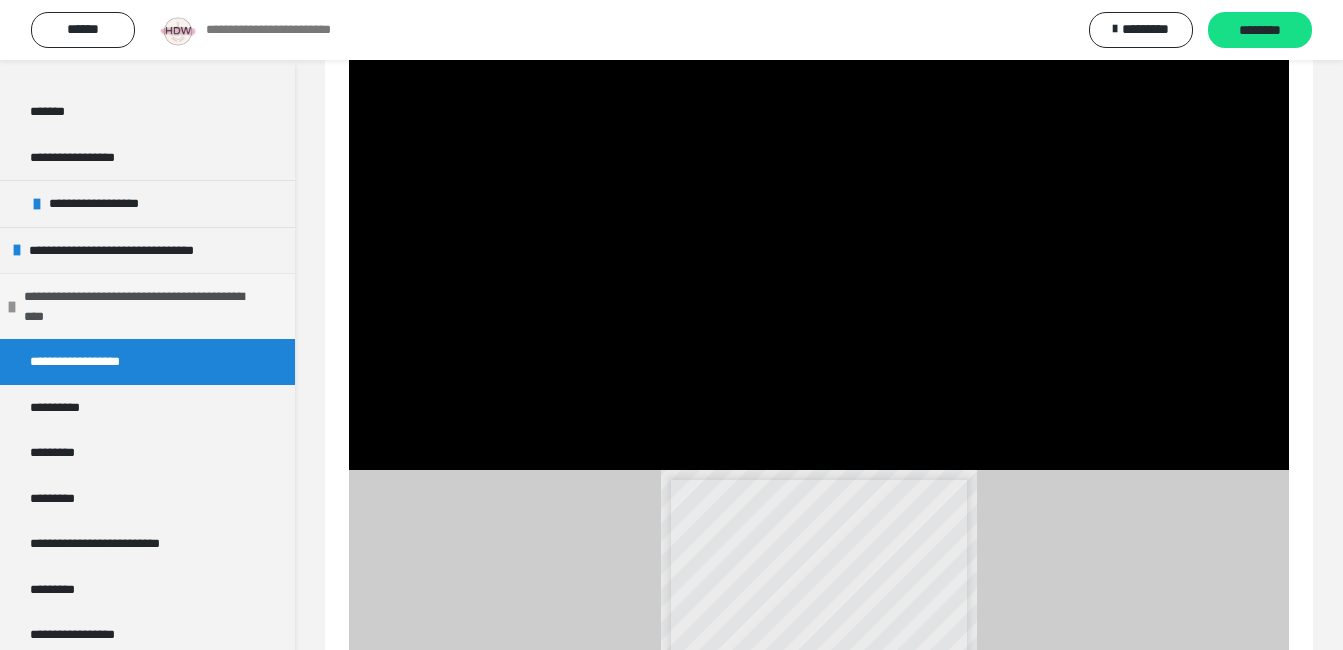 click on "**********" at bounding box center (144, 306) 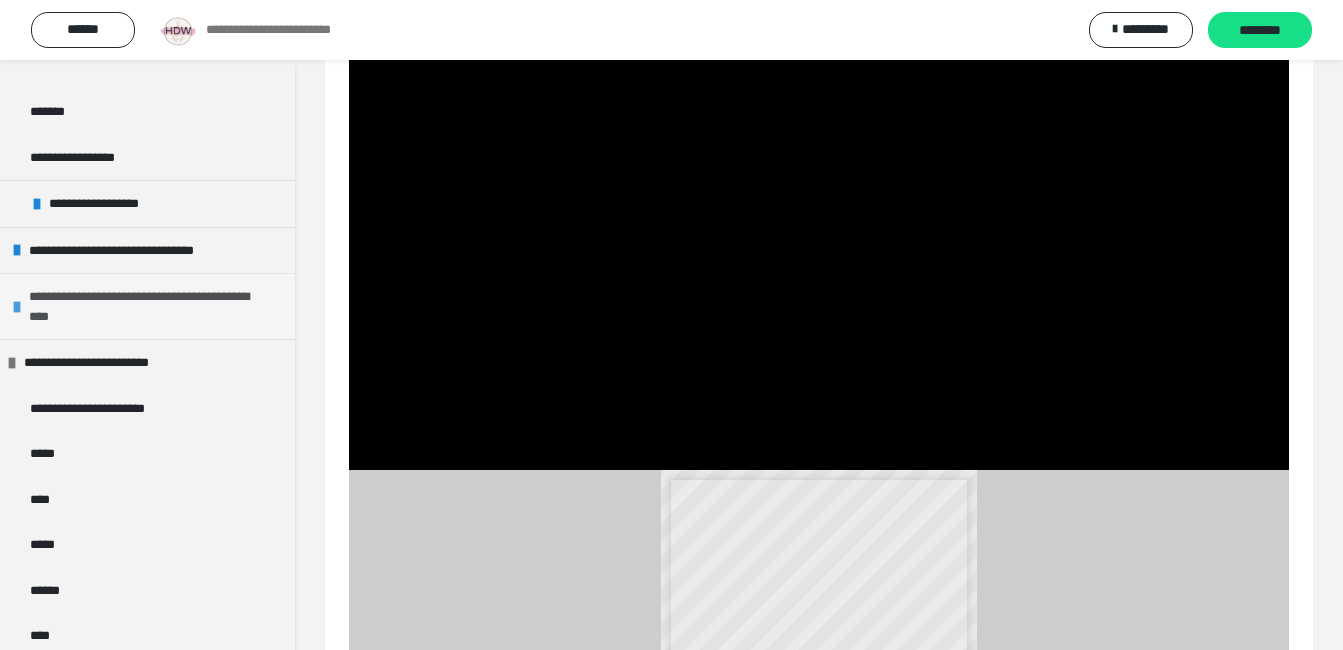 click on "**********" at bounding box center (149, 306) 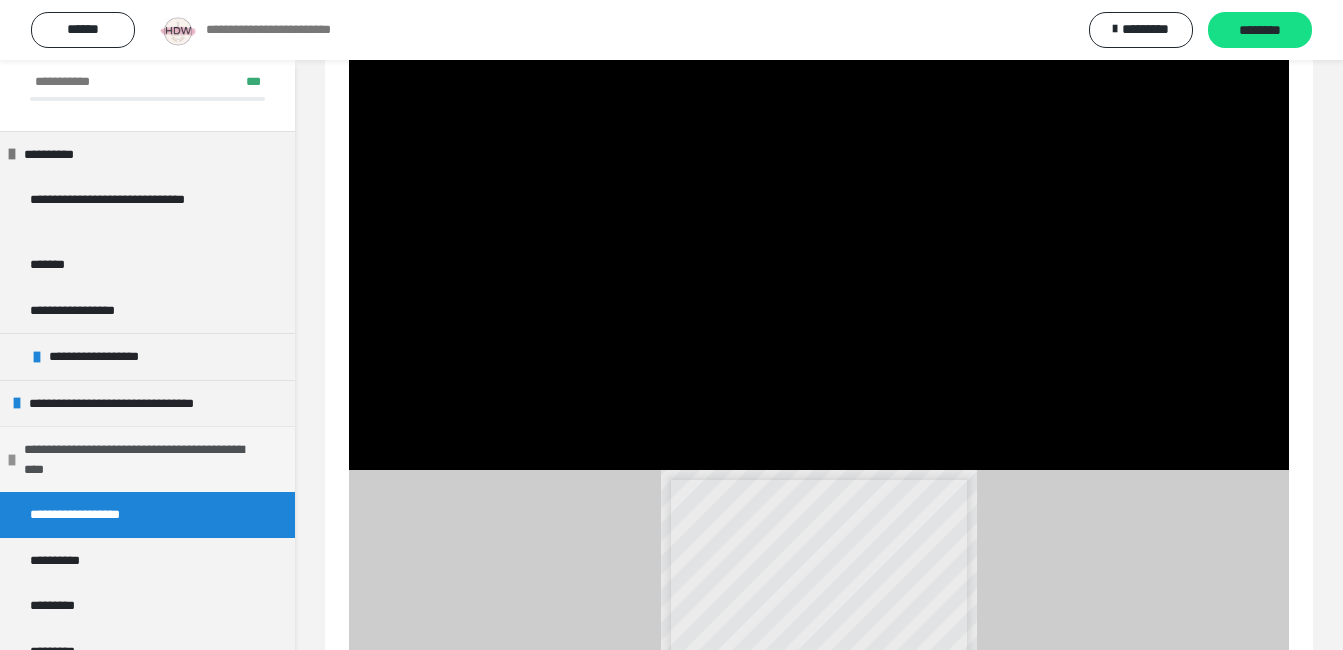 scroll, scrollTop: 0, scrollLeft: 0, axis: both 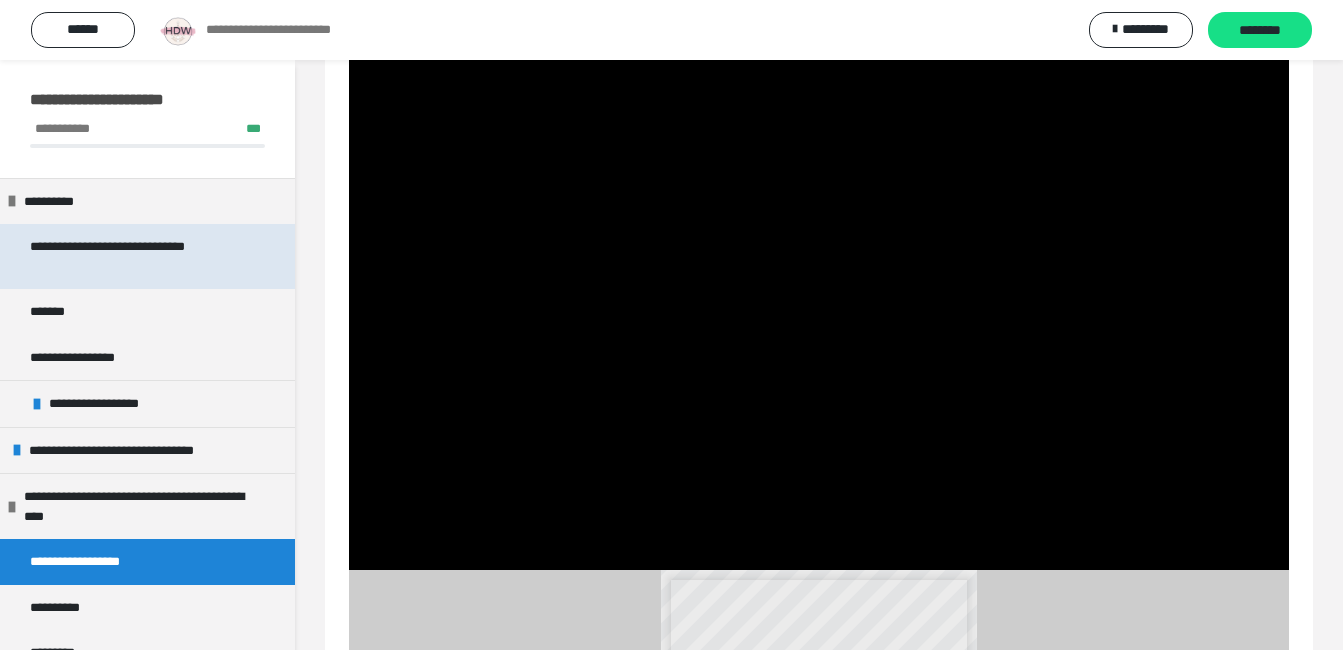 click on "**********" at bounding box center [132, 256] 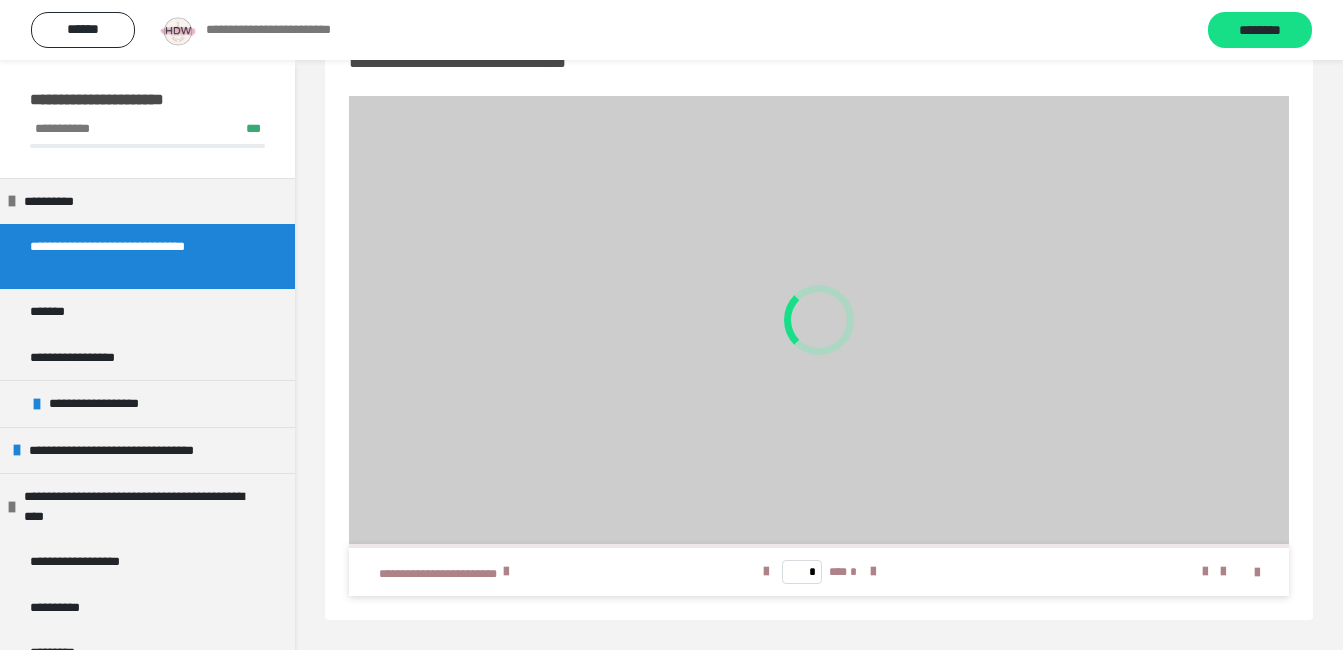 scroll, scrollTop: 65, scrollLeft: 0, axis: vertical 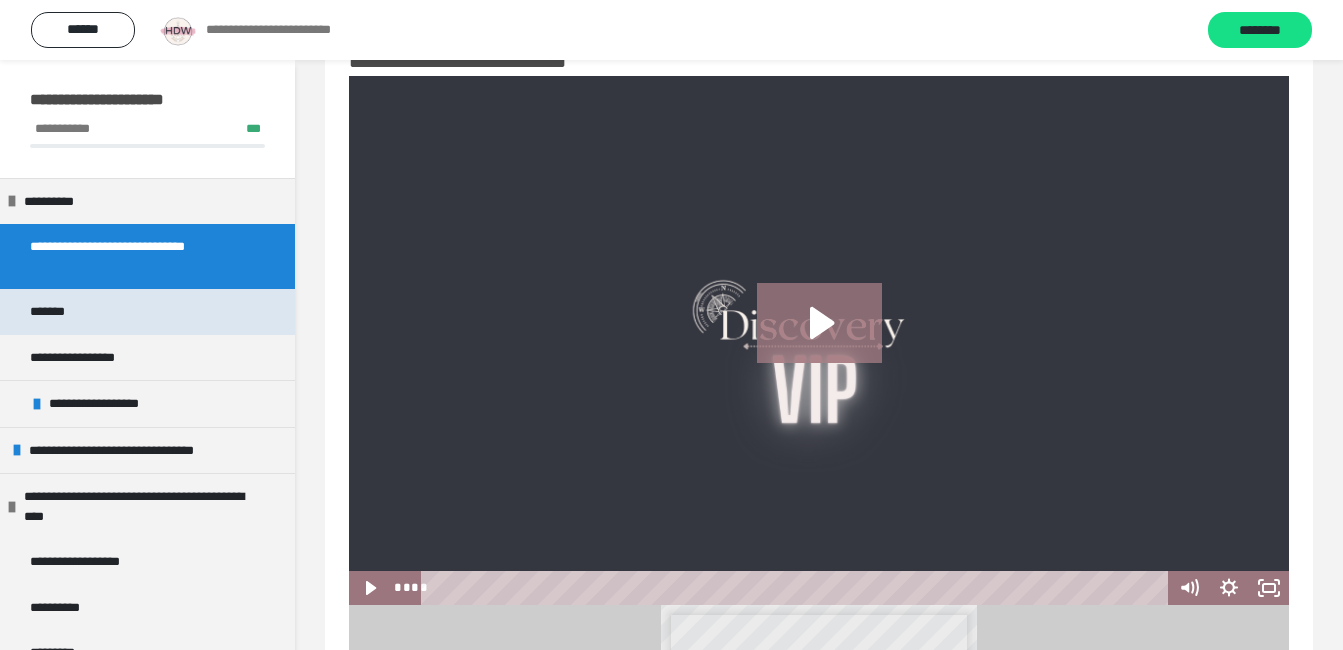 click on "*******" at bounding box center [57, 312] 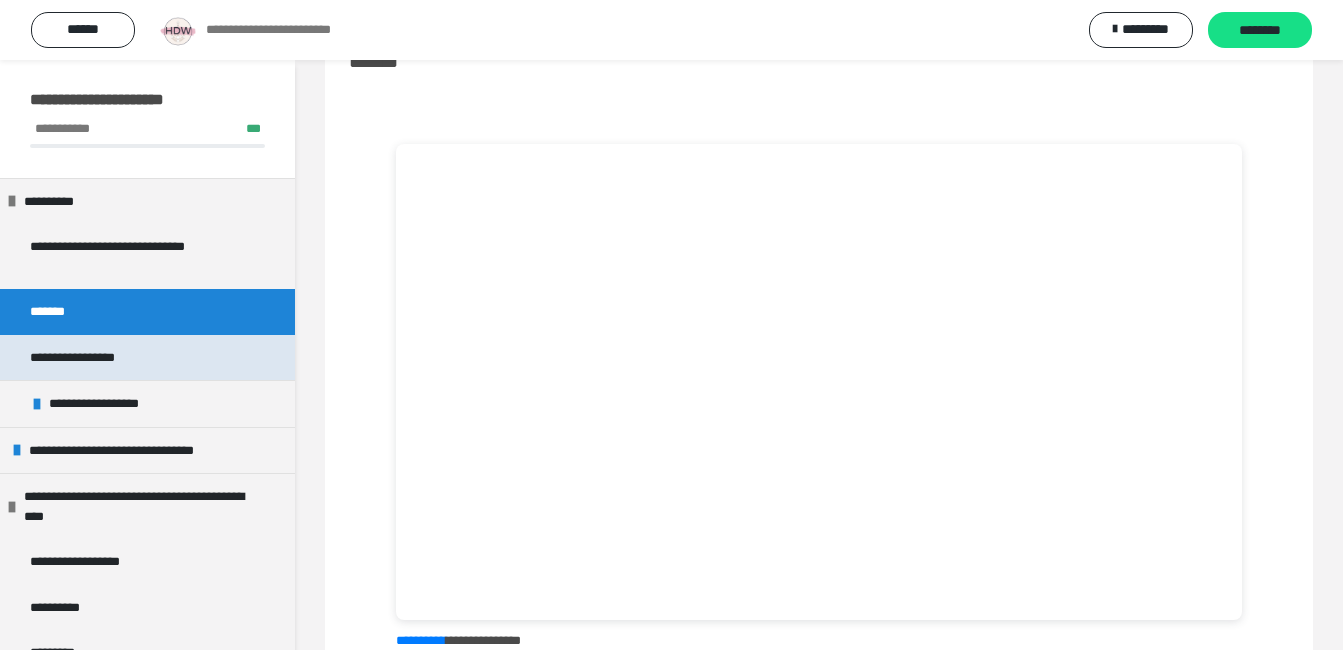 click on "**********" at bounding box center [90, 358] 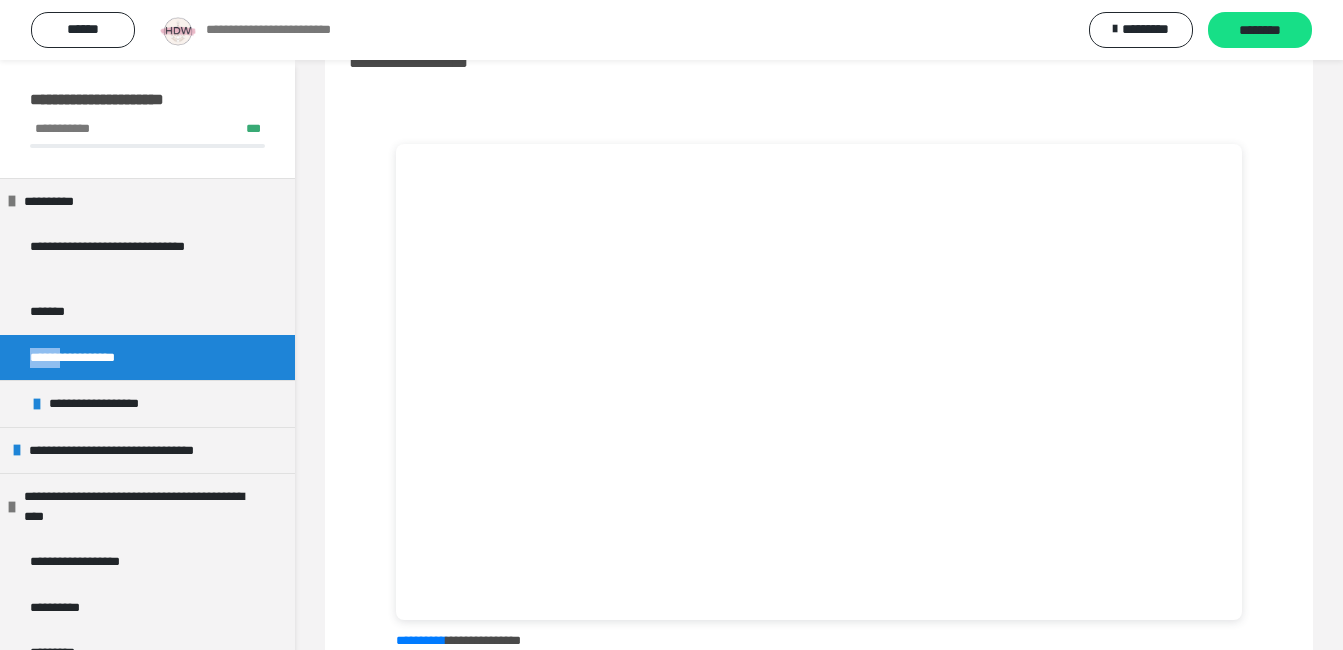 scroll, scrollTop: 60, scrollLeft: 0, axis: vertical 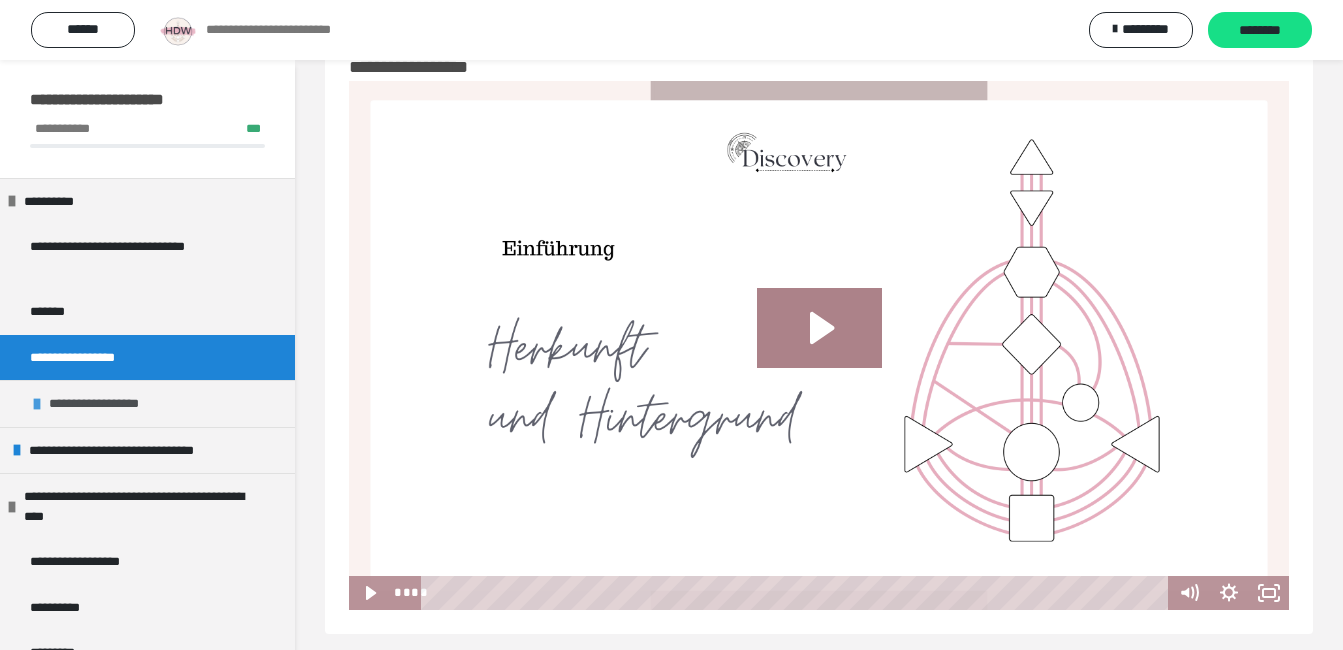 click on "**********" at bounding box center (108, 404) 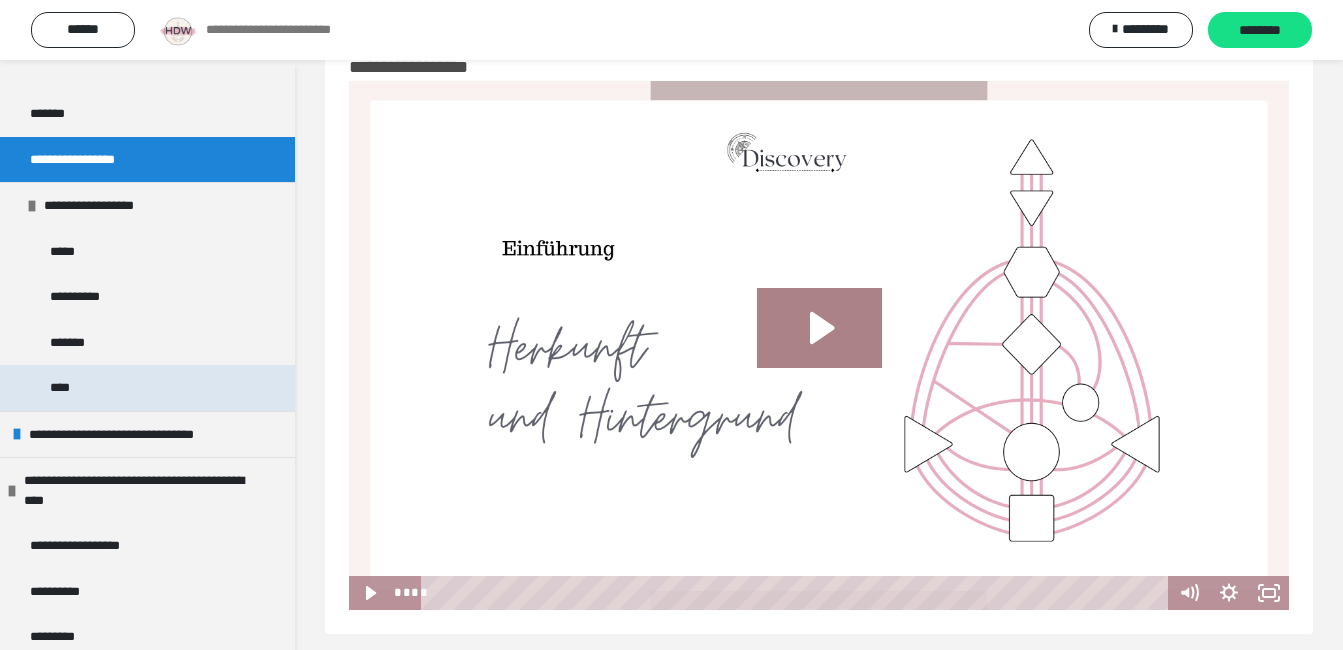 scroll, scrollTop: 200, scrollLeft: 0, axis: vertical 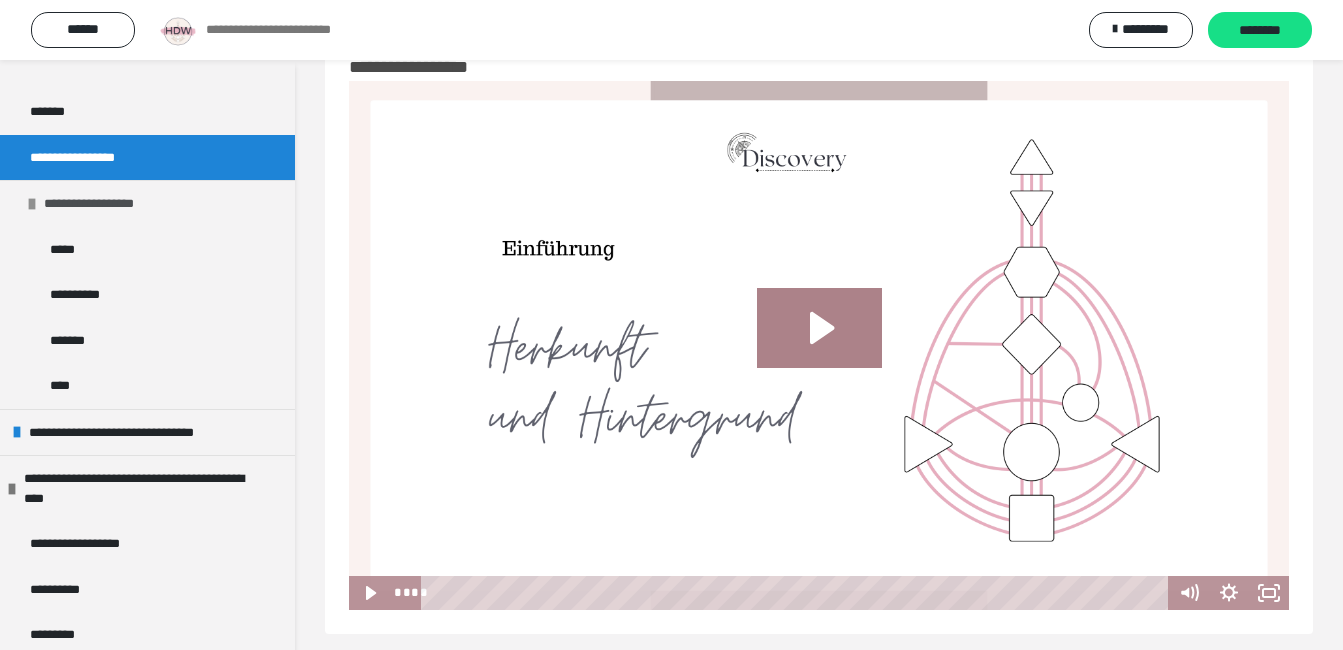 click on "**********" at bounding box center [103, 204] 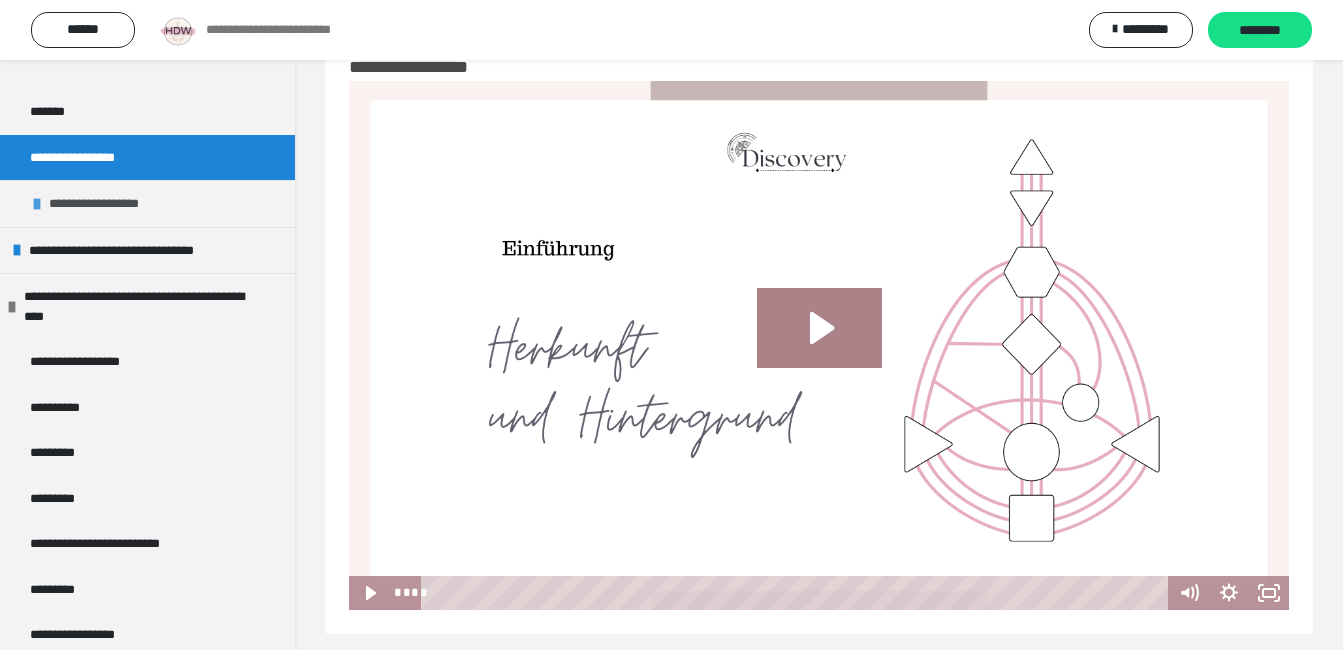 click on "**********" at bounding box center [108, 204] 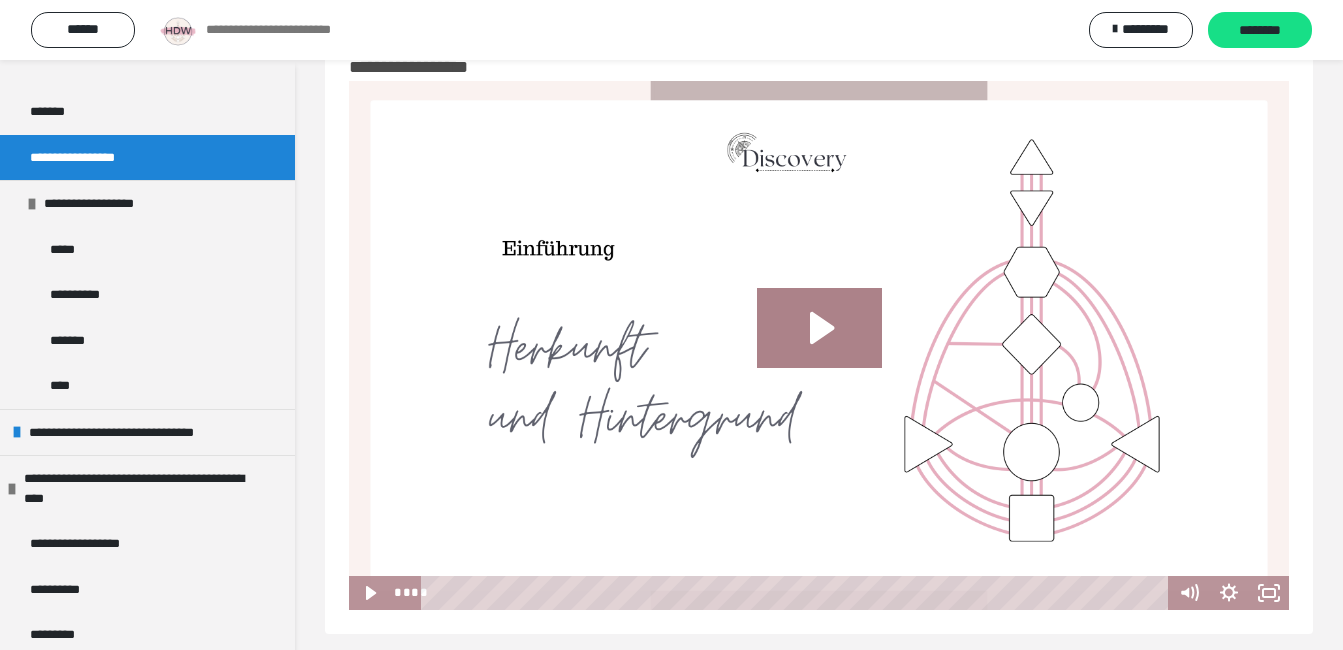 click on "**********" at bounding box center (90, 158) 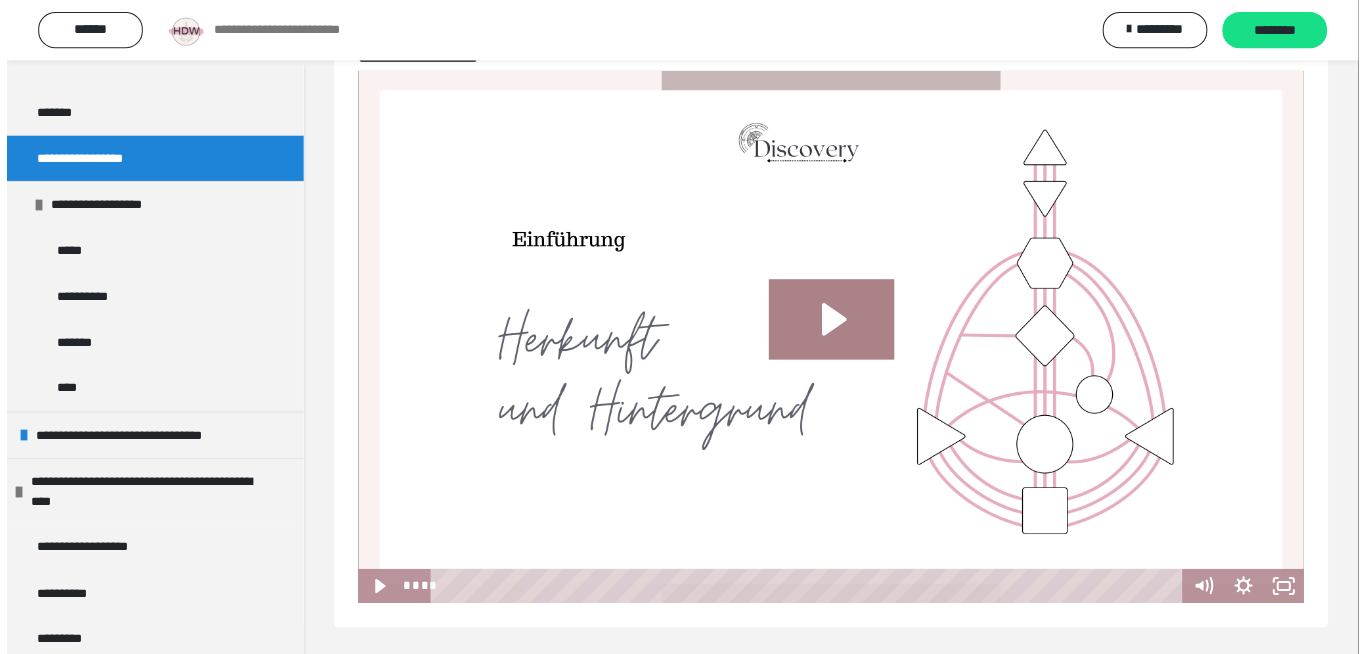 scroll, scrollTop: 74, scrollLeft: 0, axis: vertical 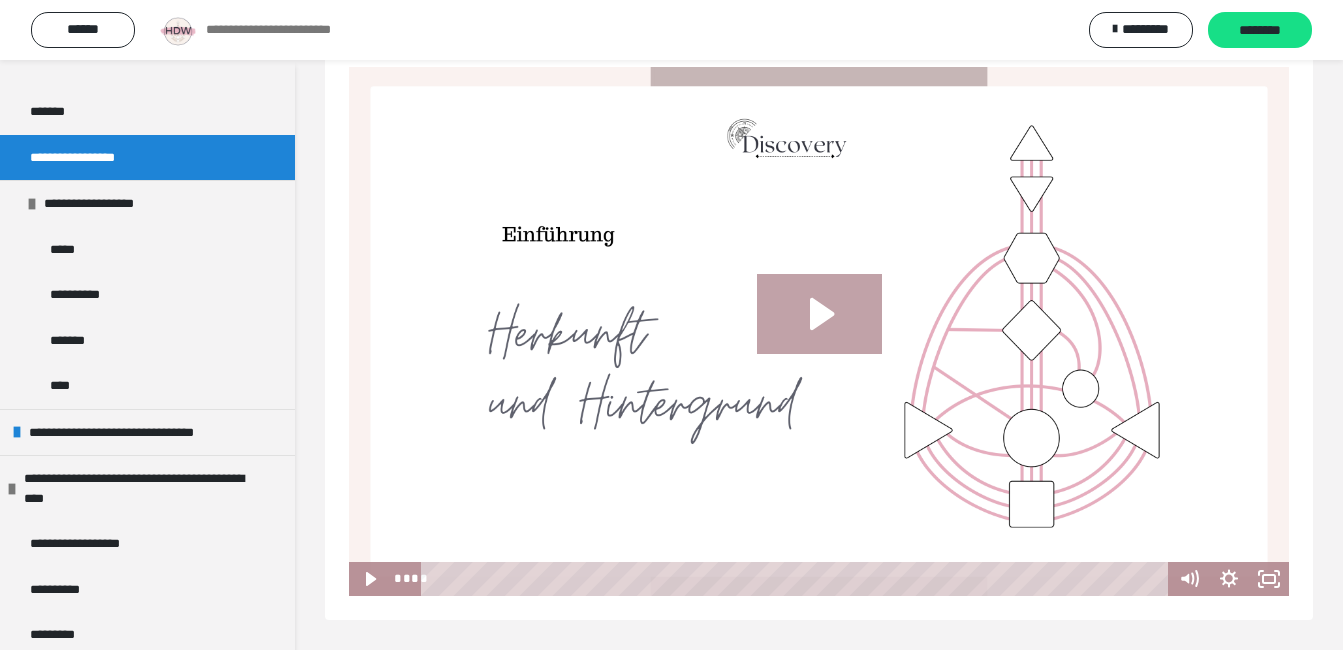 click 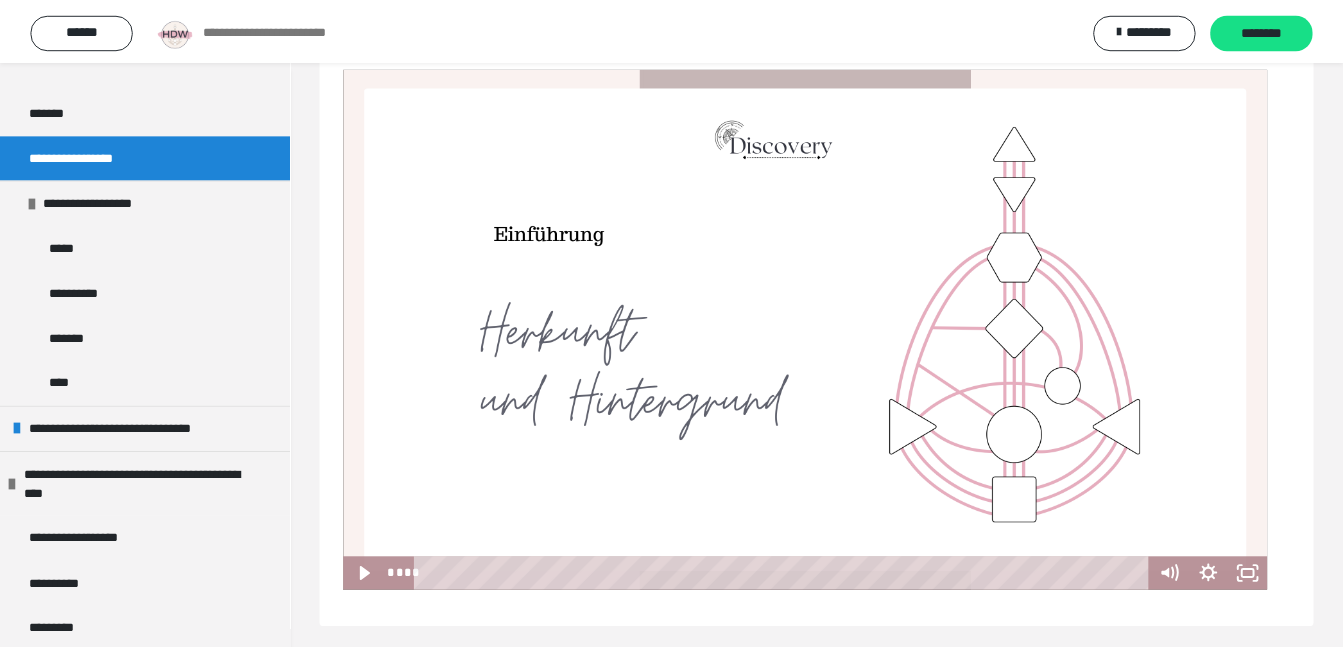 scroll, scrollTop: 60, scrollLeft: 0, axis: vertical 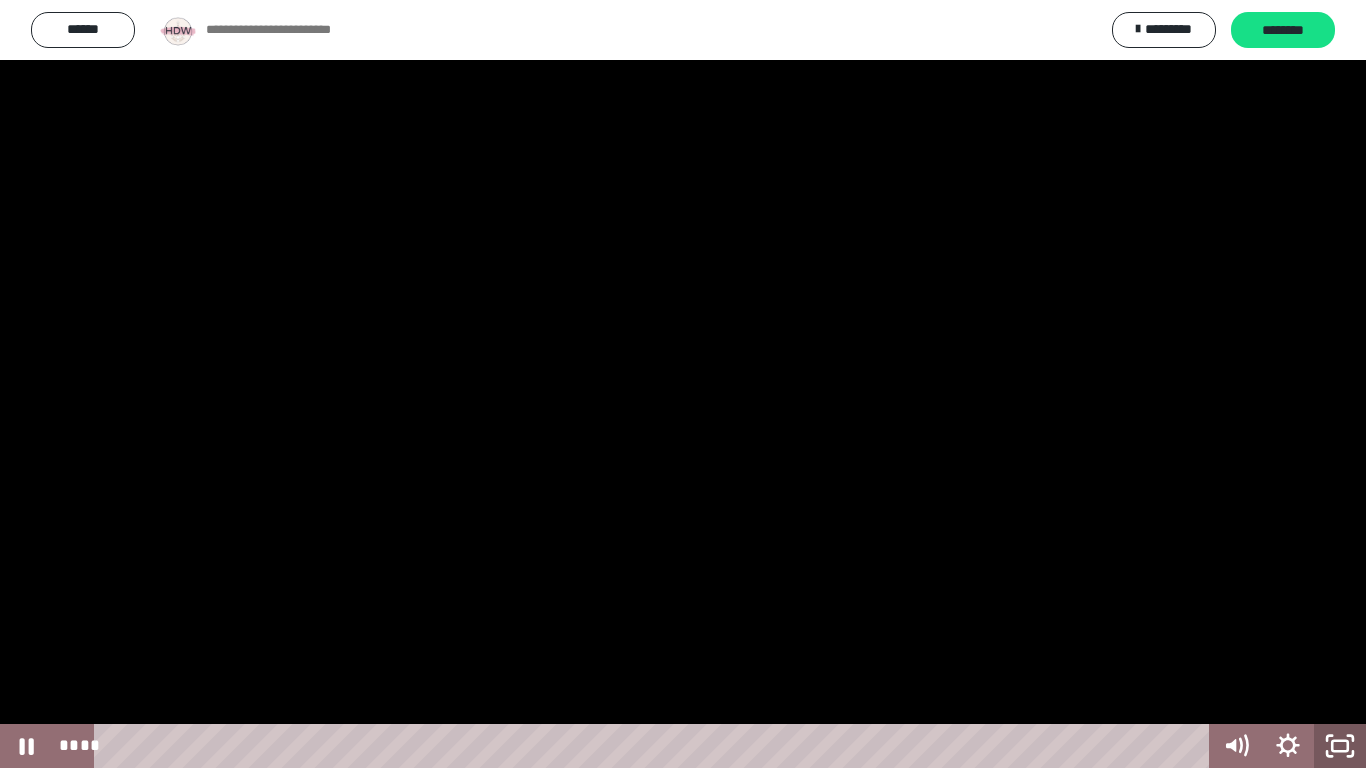 click 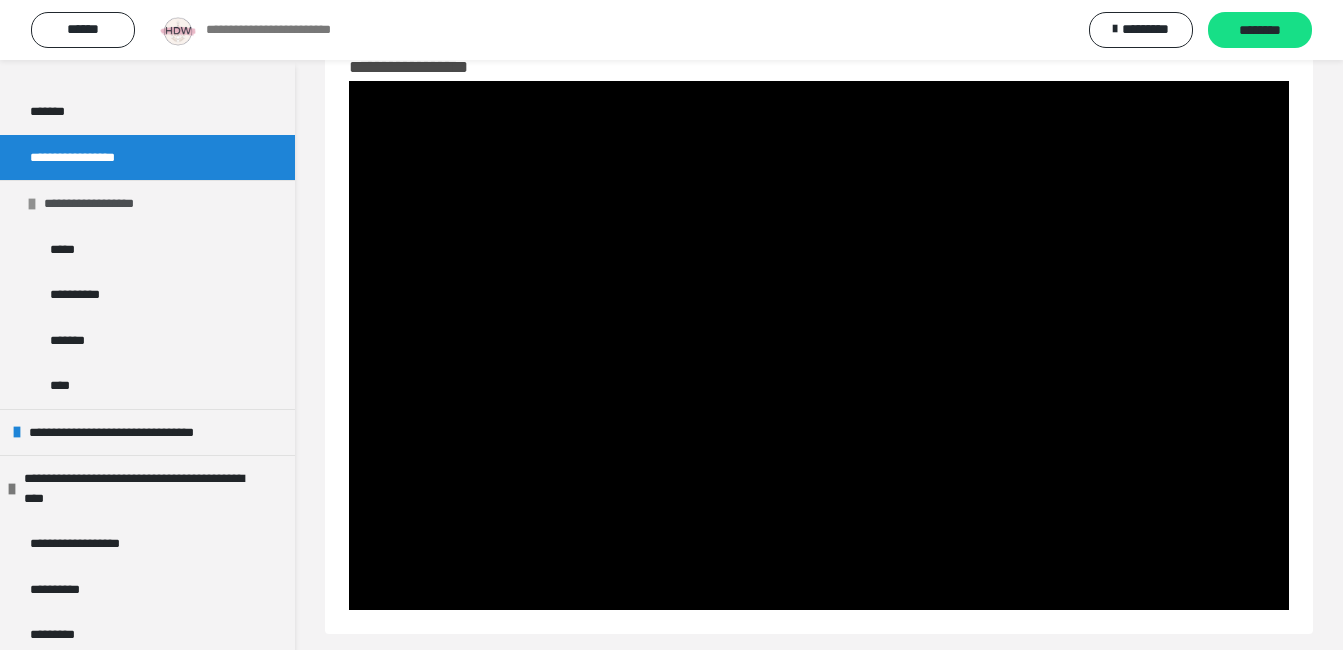 click on "**********" at bounding box center [103, 204] 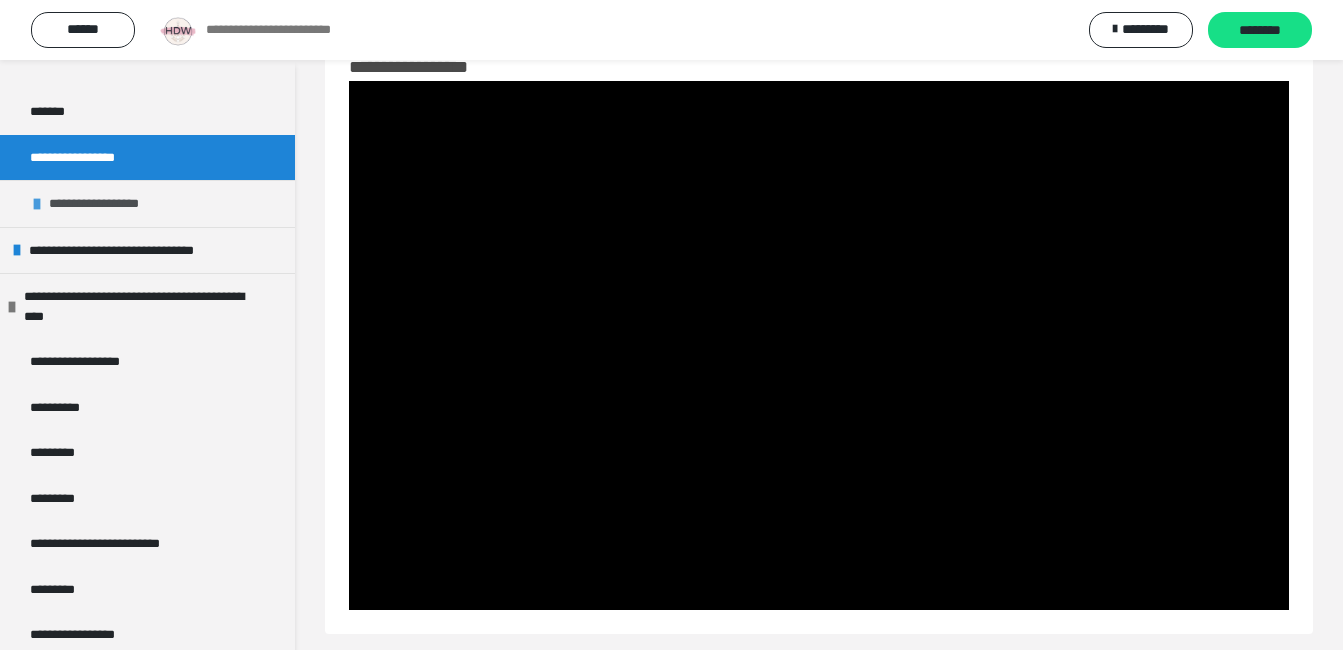 click on "**********" at bounding box center [108, 204] 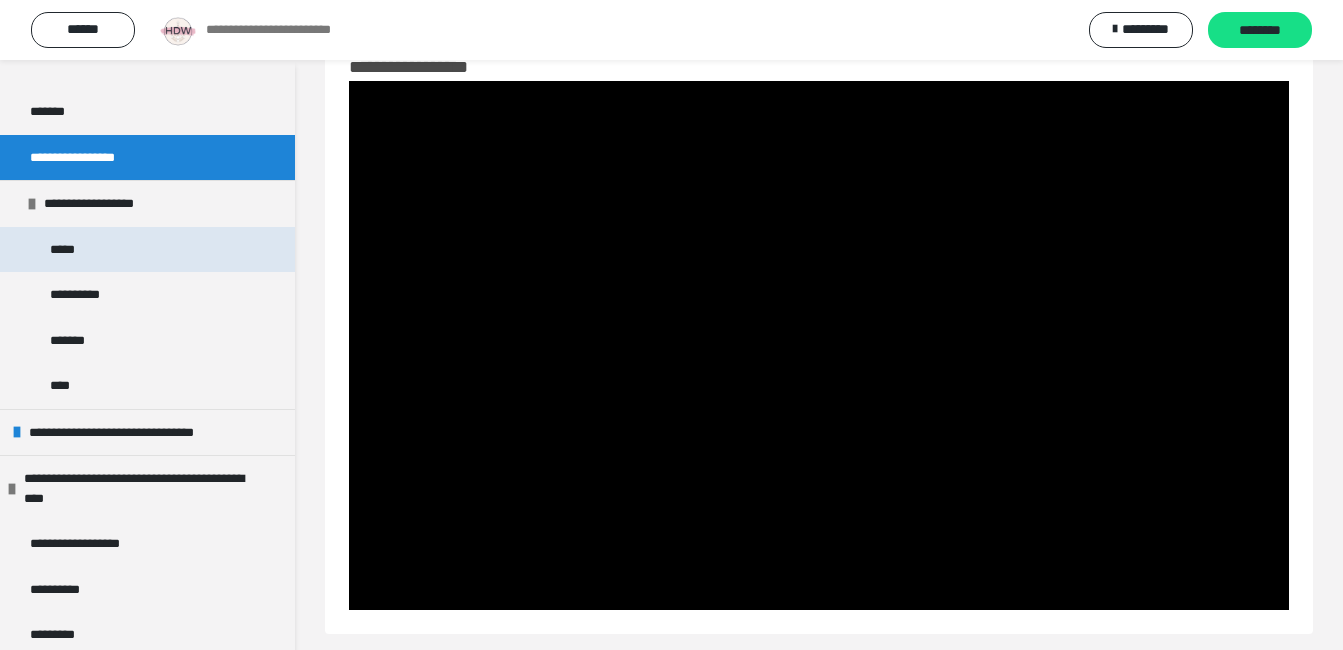 click on "*****" at bounding box center [147, 250] 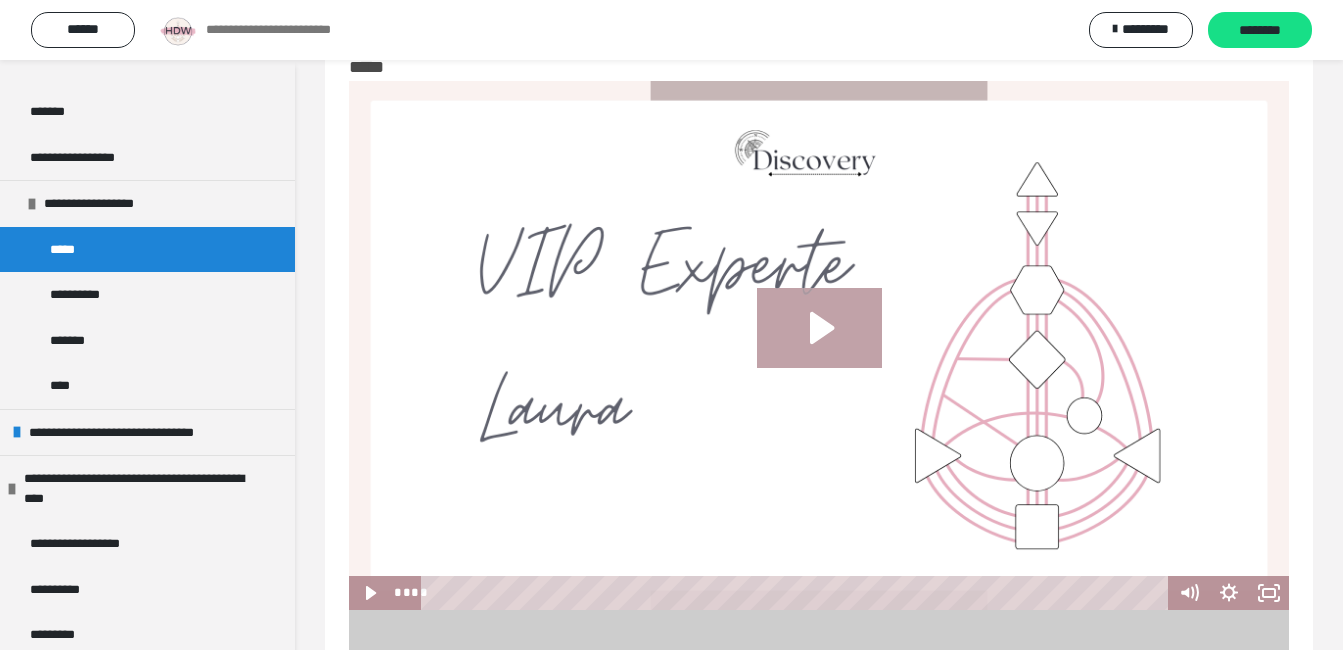 click 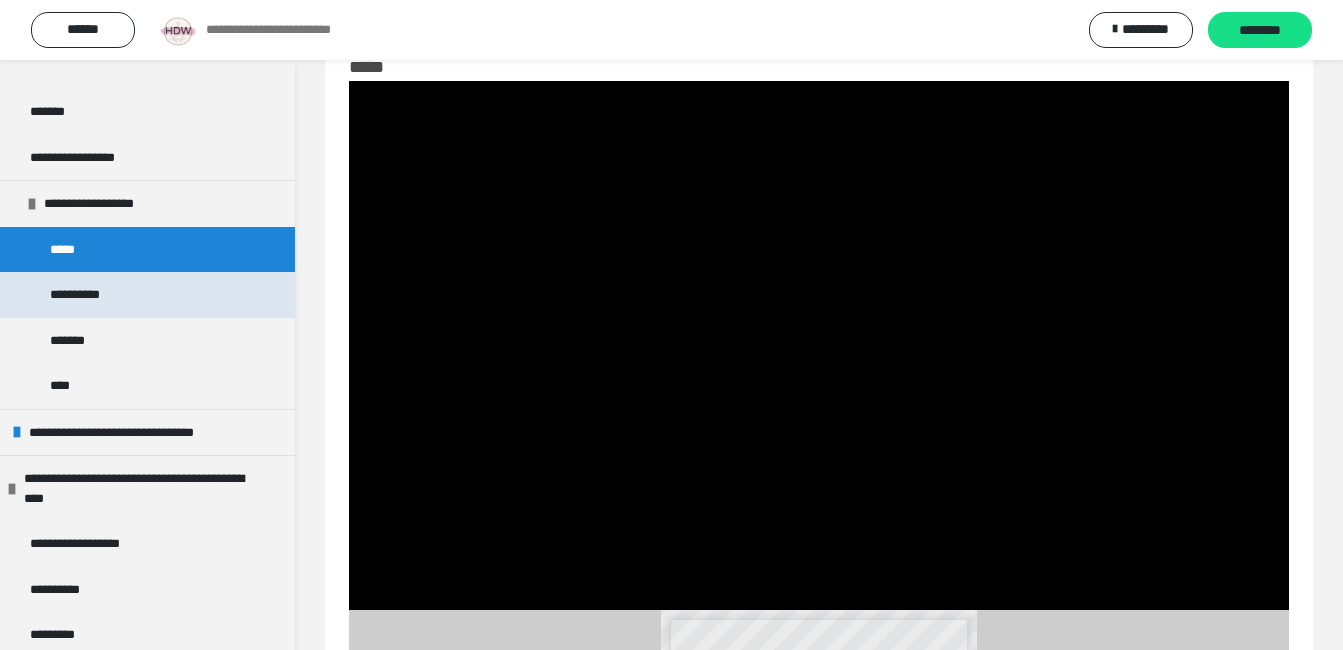 click on "**********" at bounding box center [85, 295] 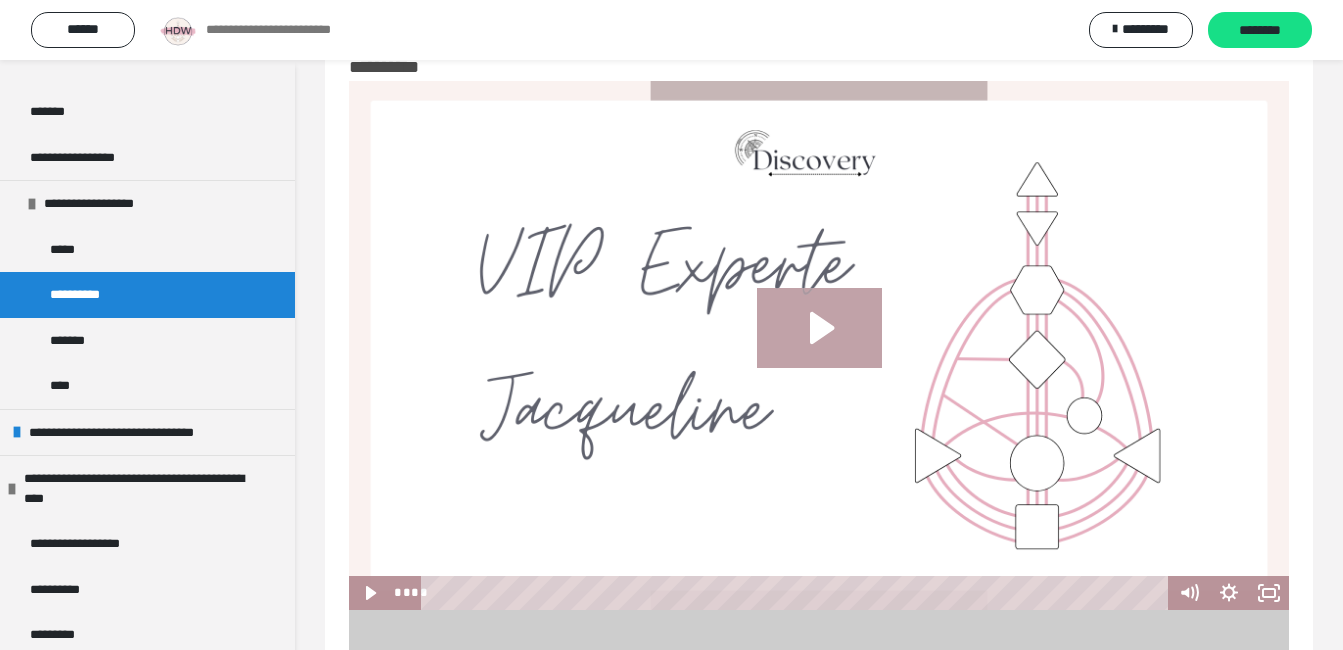 click 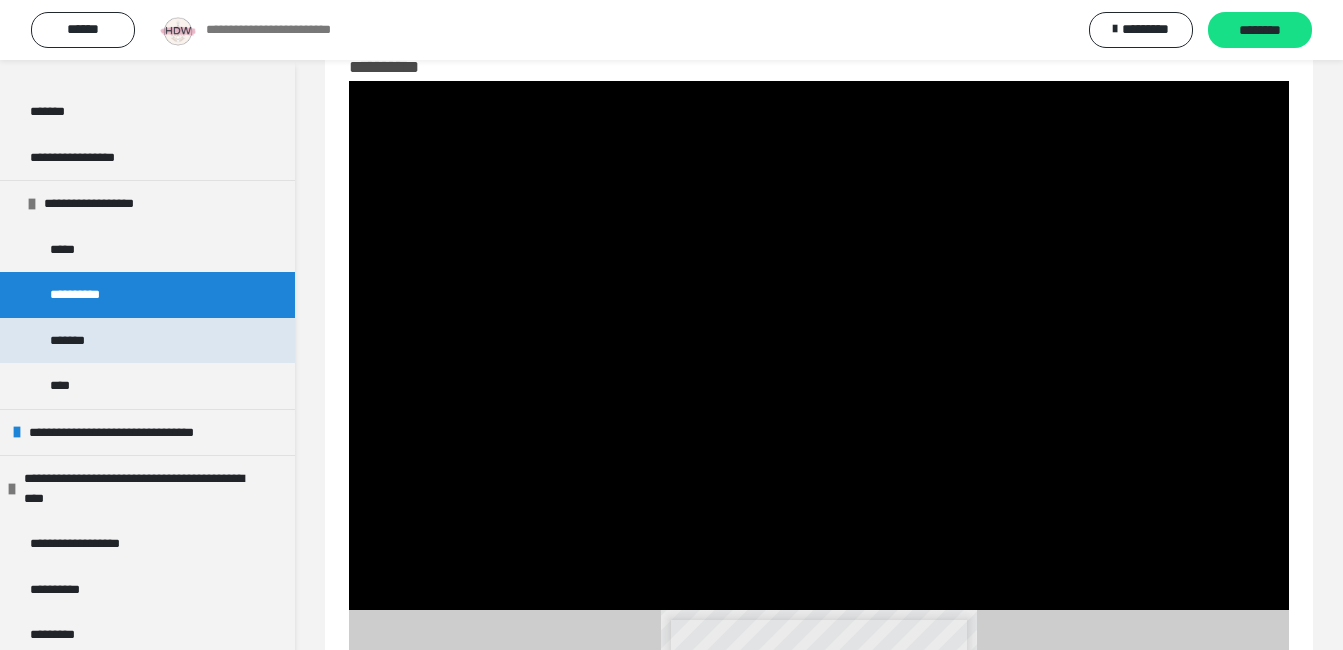 click on "*******" at bounding box center [75, 341] 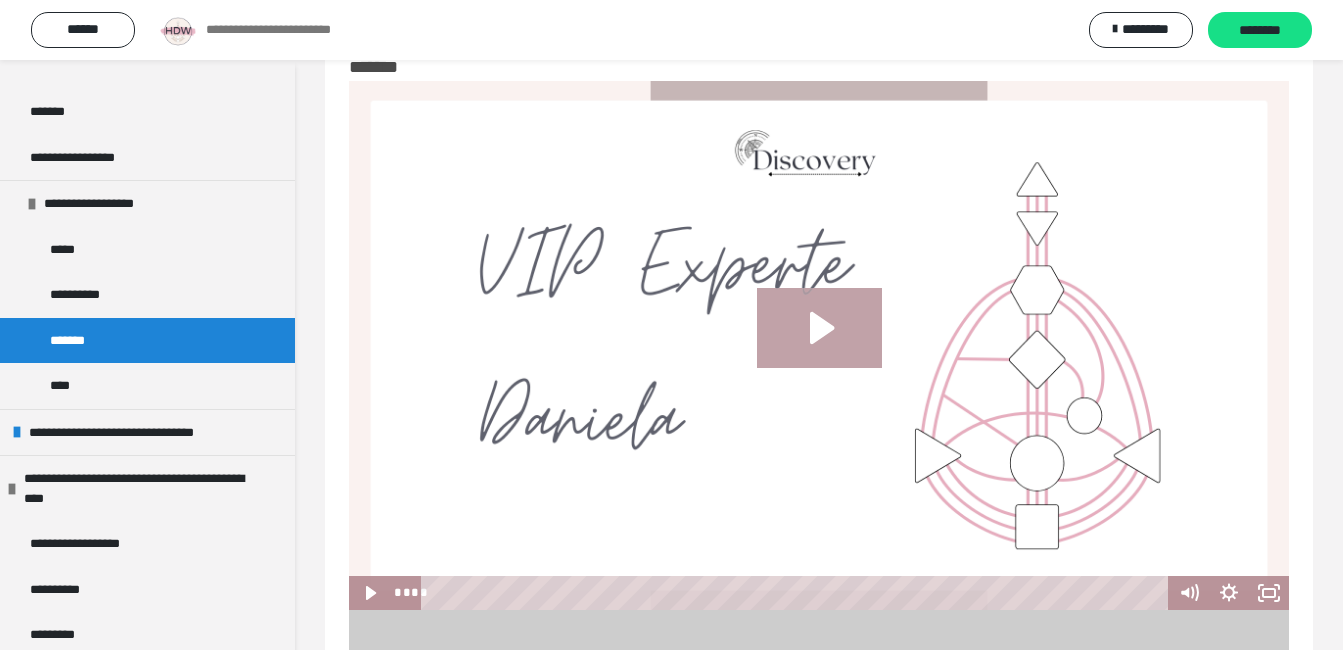 click 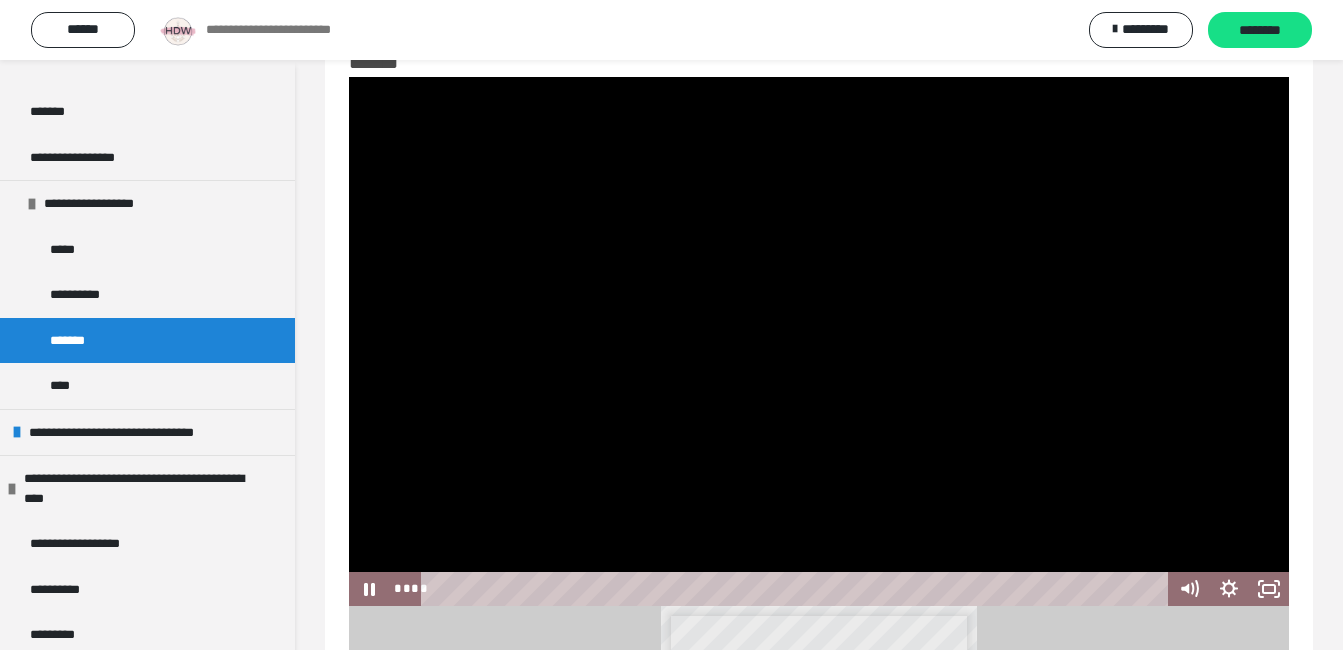 scroll, scrollTop: 100, scrollLeft: 0, axis: vertical 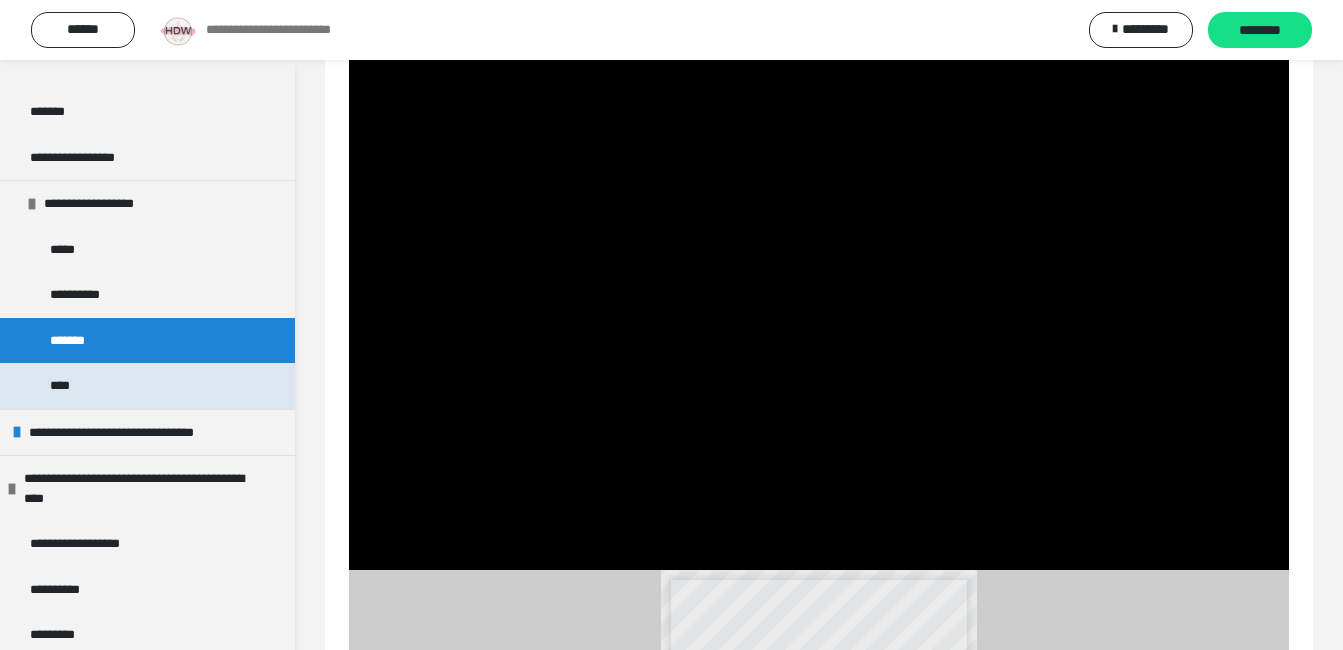 click on "****" at bounding box center (64, 386) 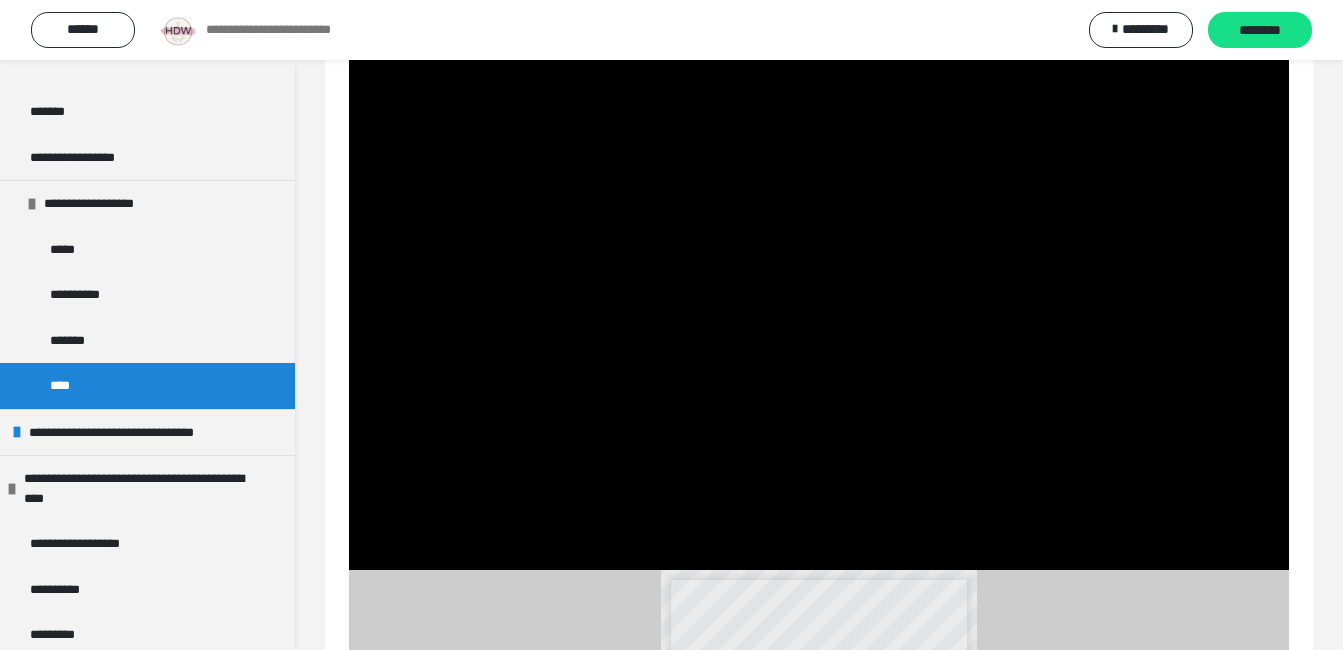 scroll, scrollTop: 65, scrollLeft: 0, axis: vertical 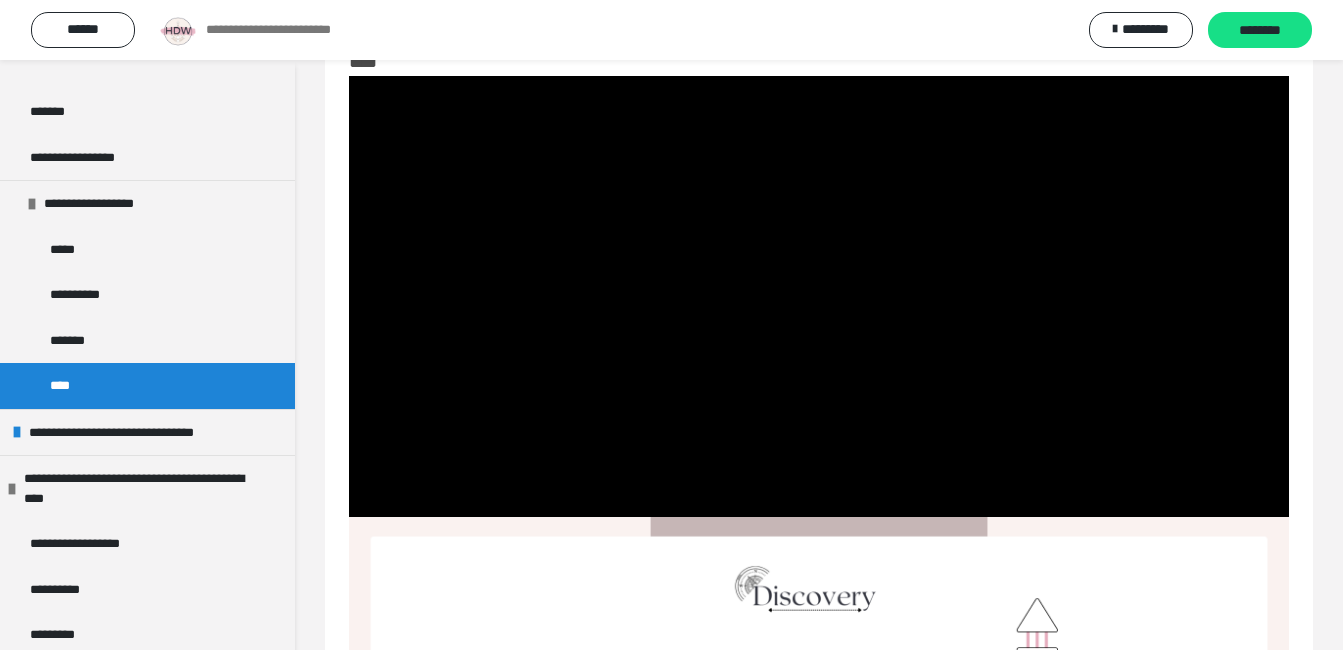 click on "****" at bounding box center (147, 386) 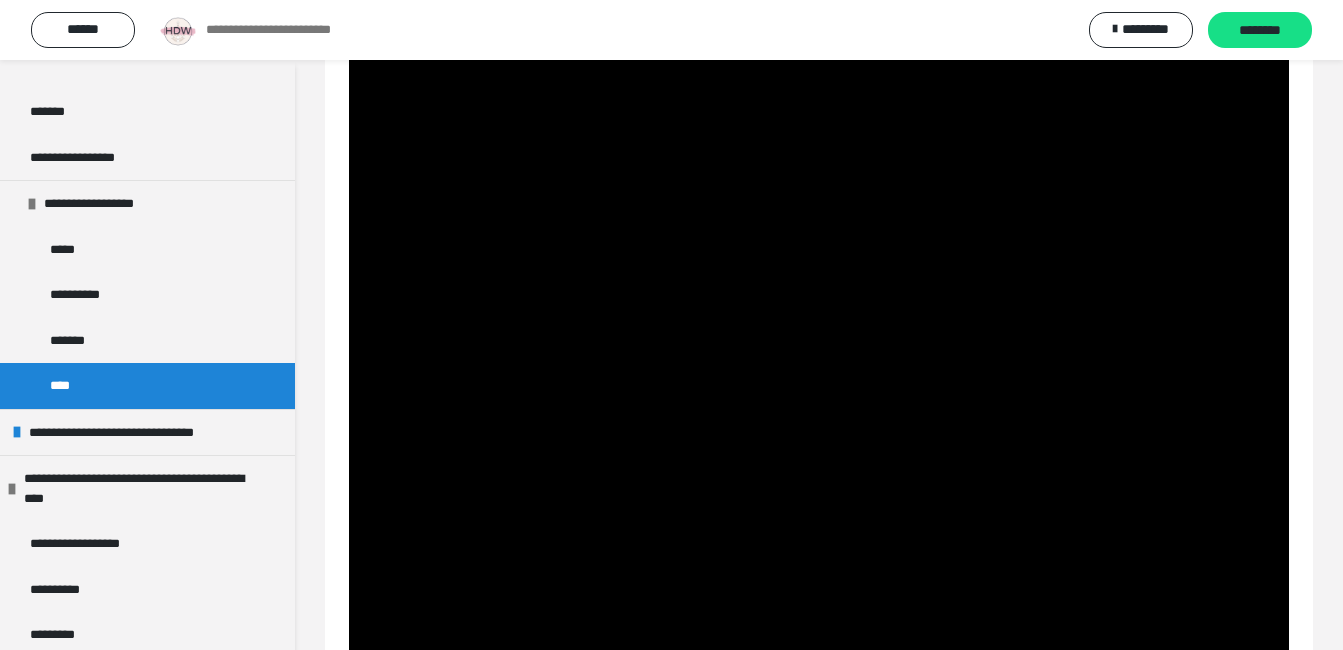 scroll, scrollTop: 365, scrollLeft: 0, axis: vertical 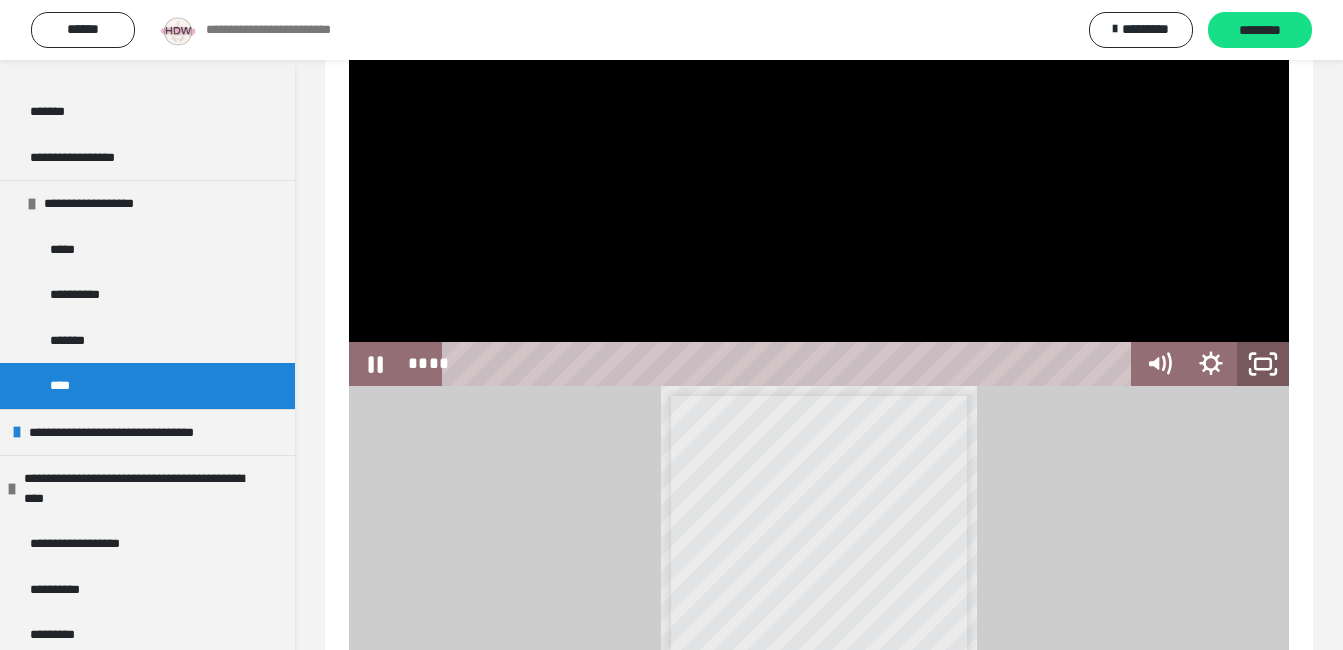 click 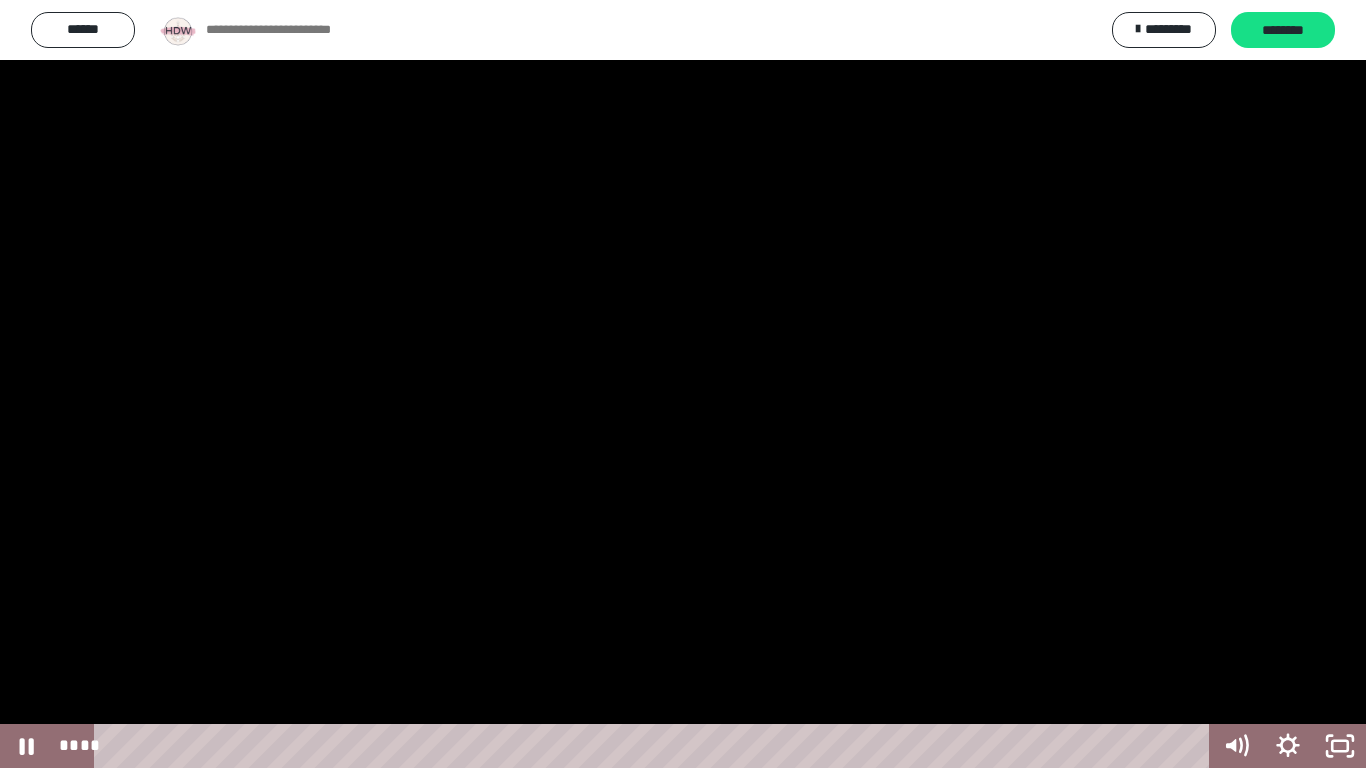 click at bounding box center (683, 384) 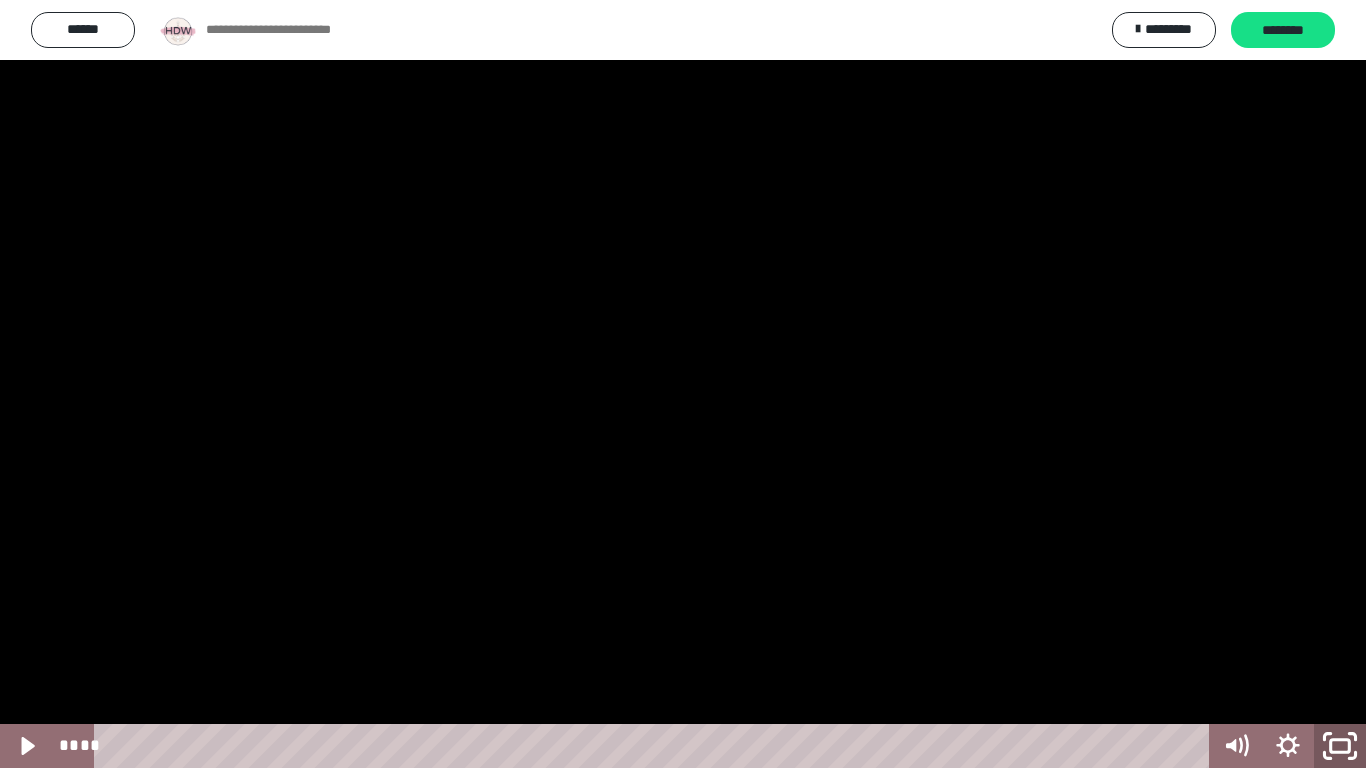 click 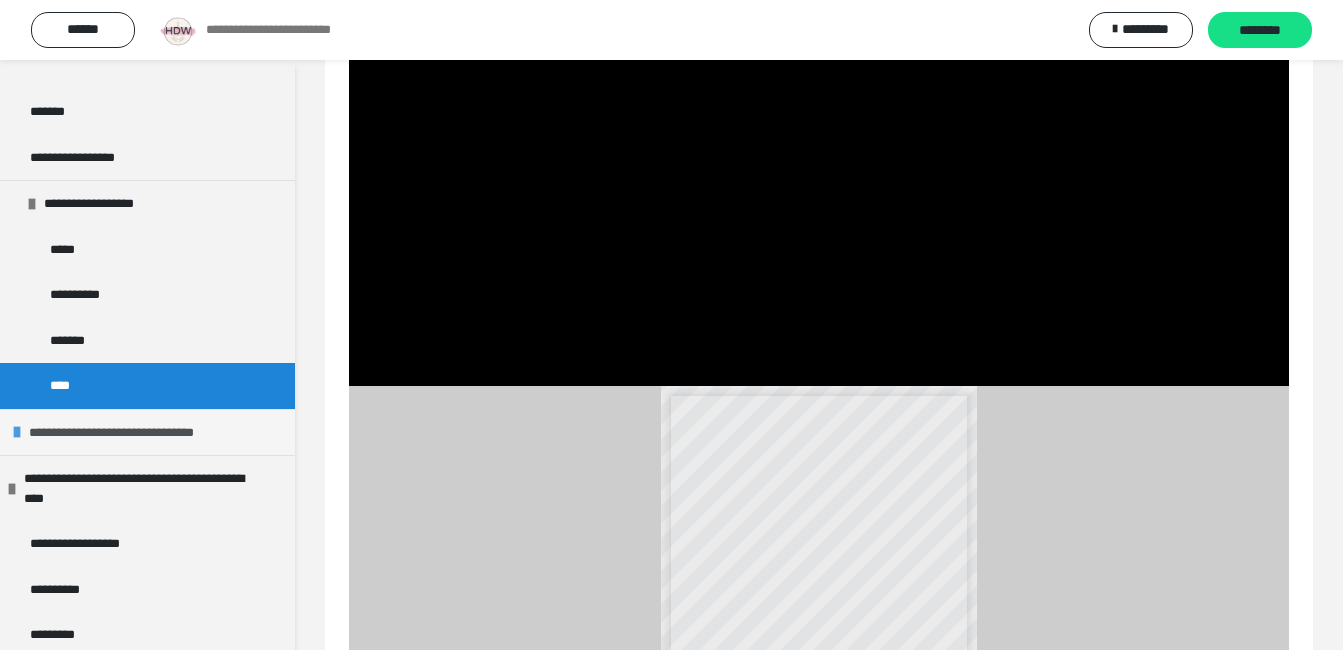 click on "**********" at bounding box center (136, 433) 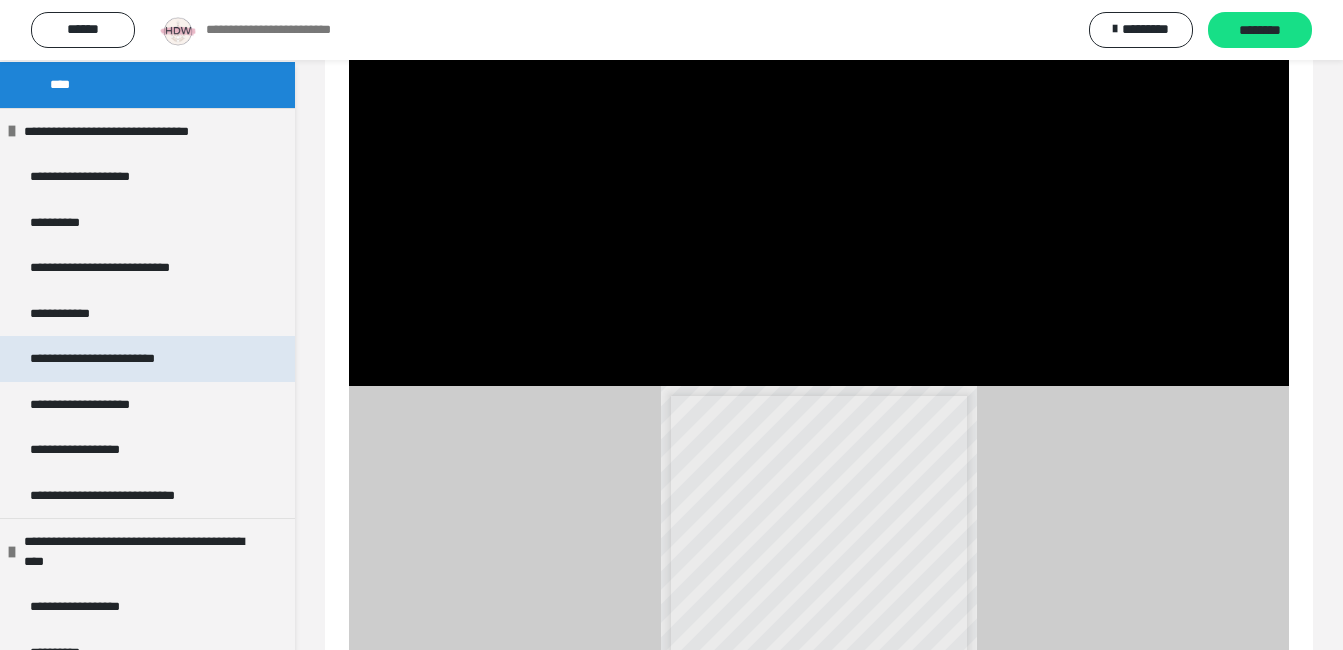 scroll, scrollTop: 600, scrollLeft: 0, axis: vertical 